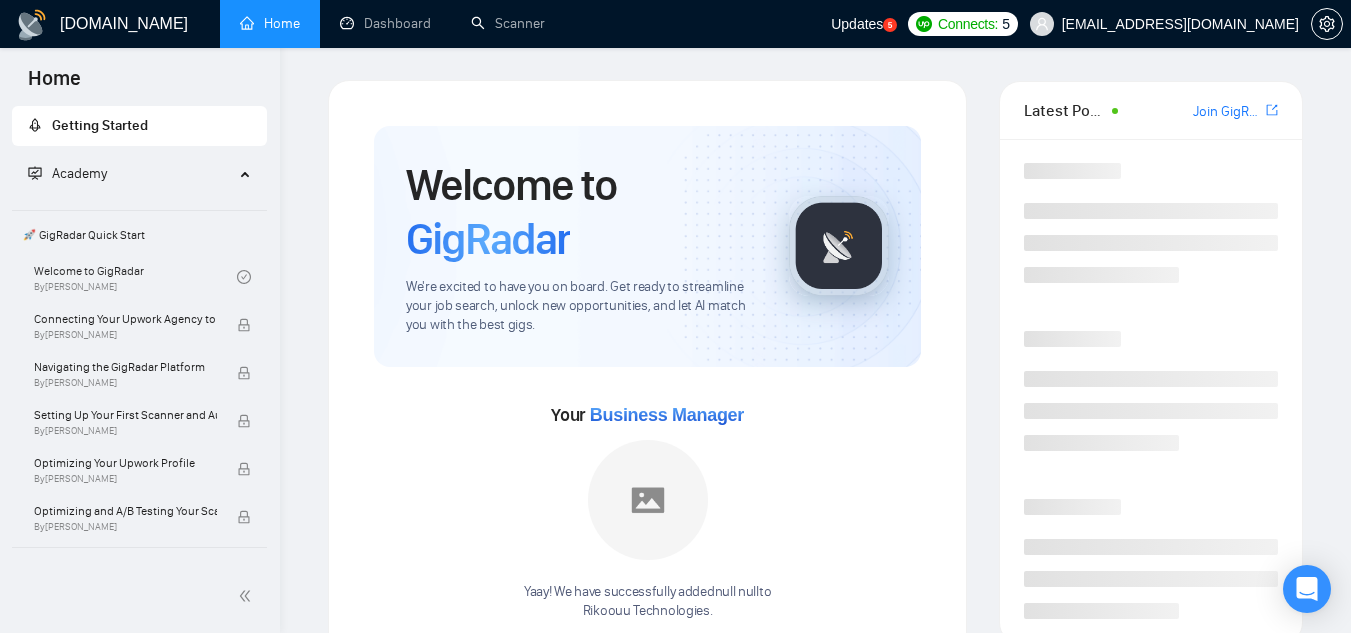 scroll, scrollTop: 0, scrollLeft: 0, axis: both 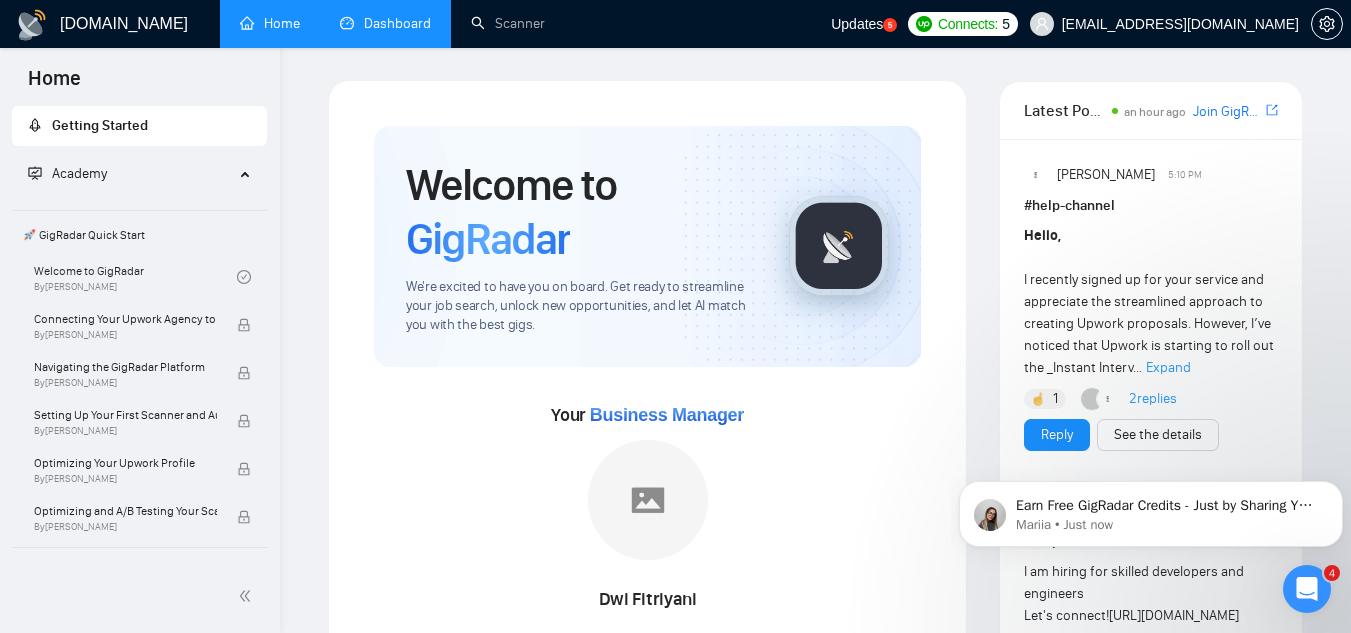 click on "Dashboard" at bounding box center (385, 23) 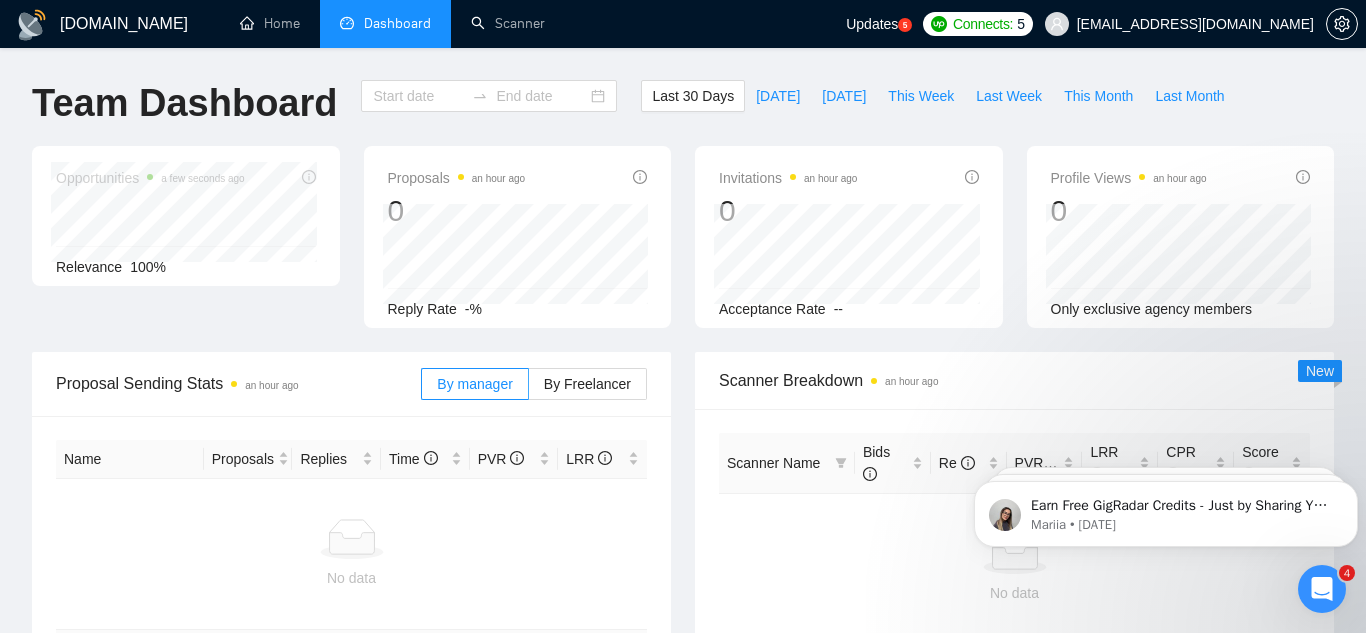 type on "[DATE]" 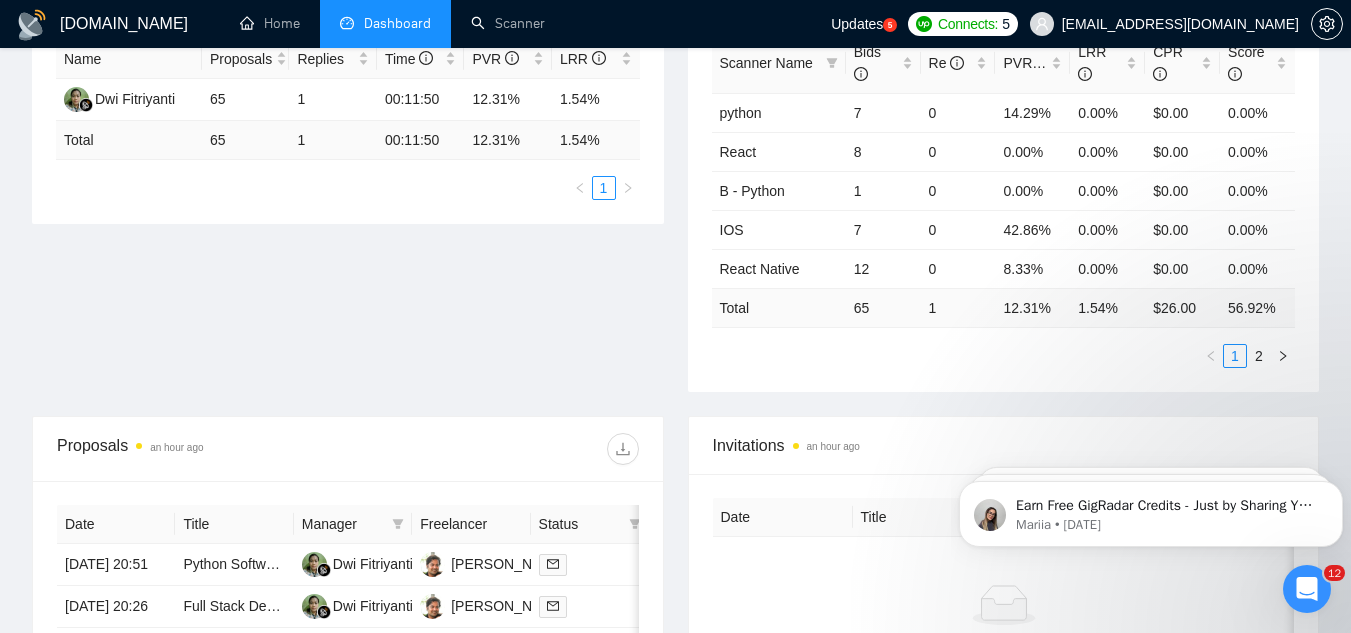 scroll, scrollTop: 700, scrollLeft: 0, axis: vertical 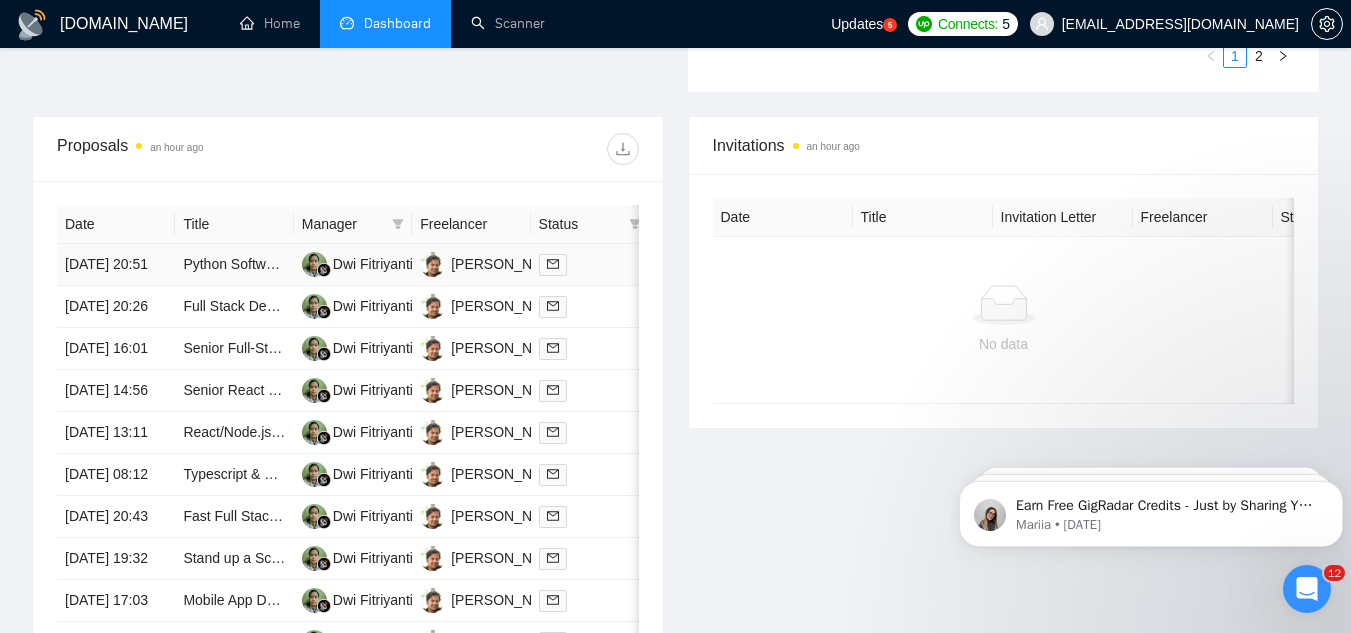 click on "Python Software Engineer – Chatbot & Messaging Integration" at bounding box center [234, 265] 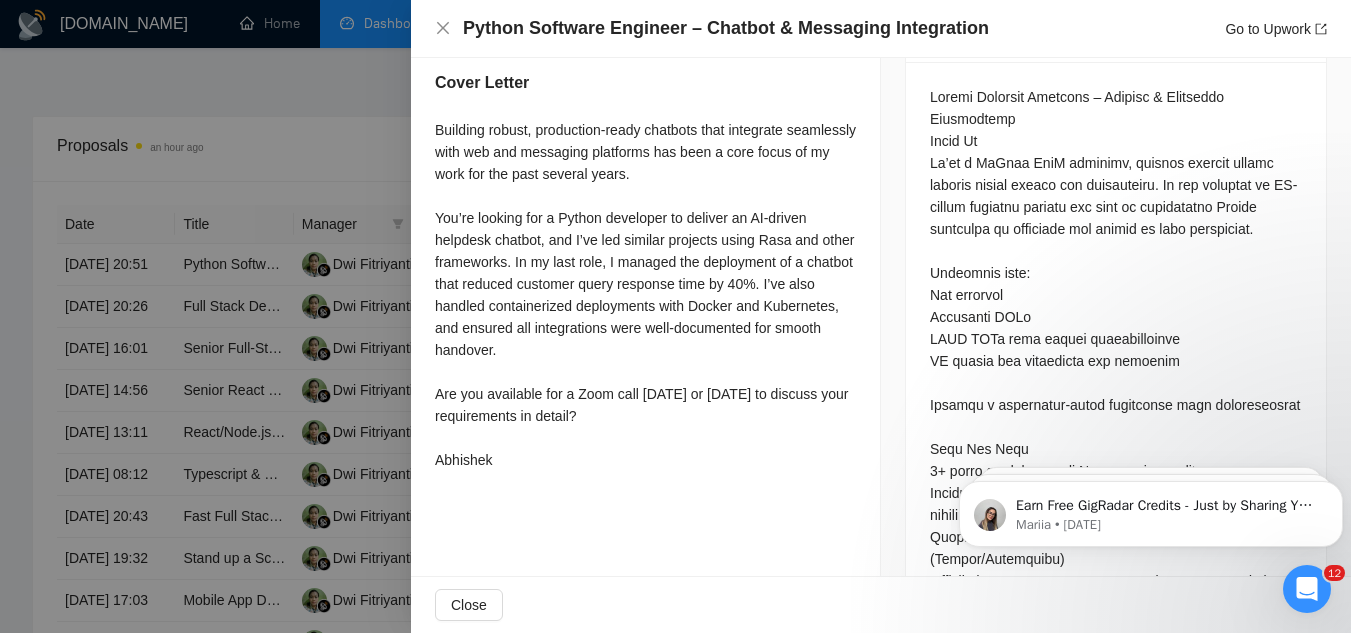 scroll, scrollTop: 900, scrollLeft: 0, axis: vertical 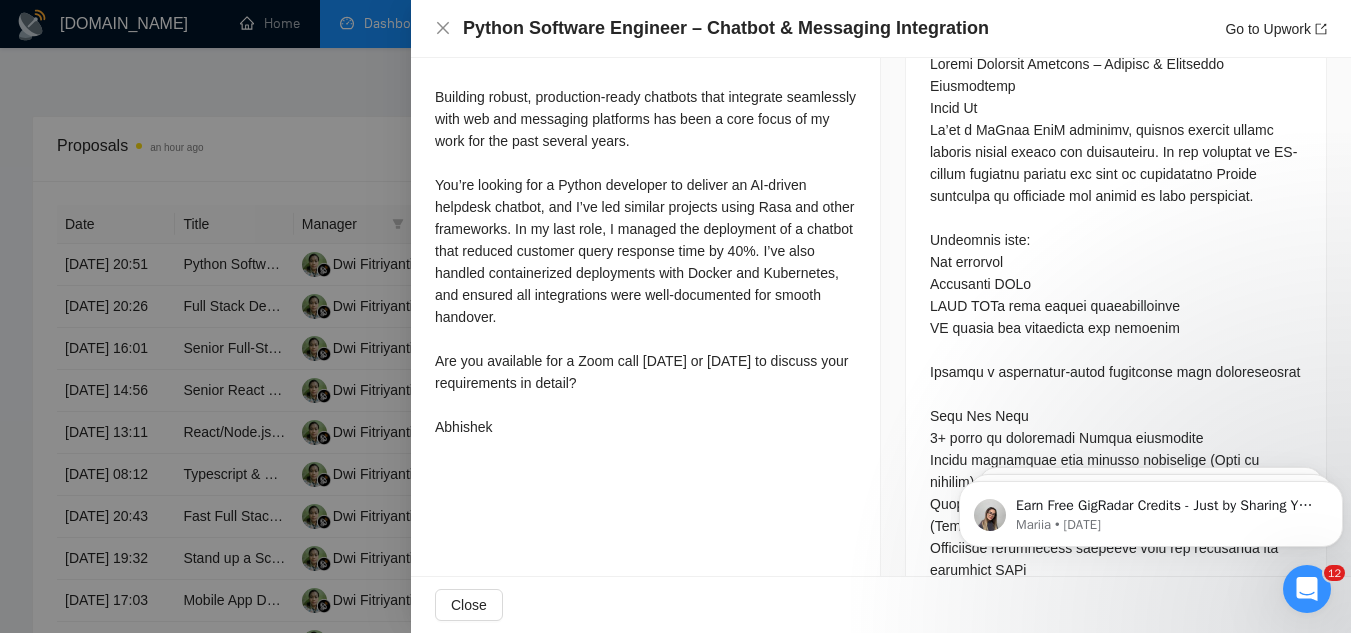 click at bounding box center [675, 316] 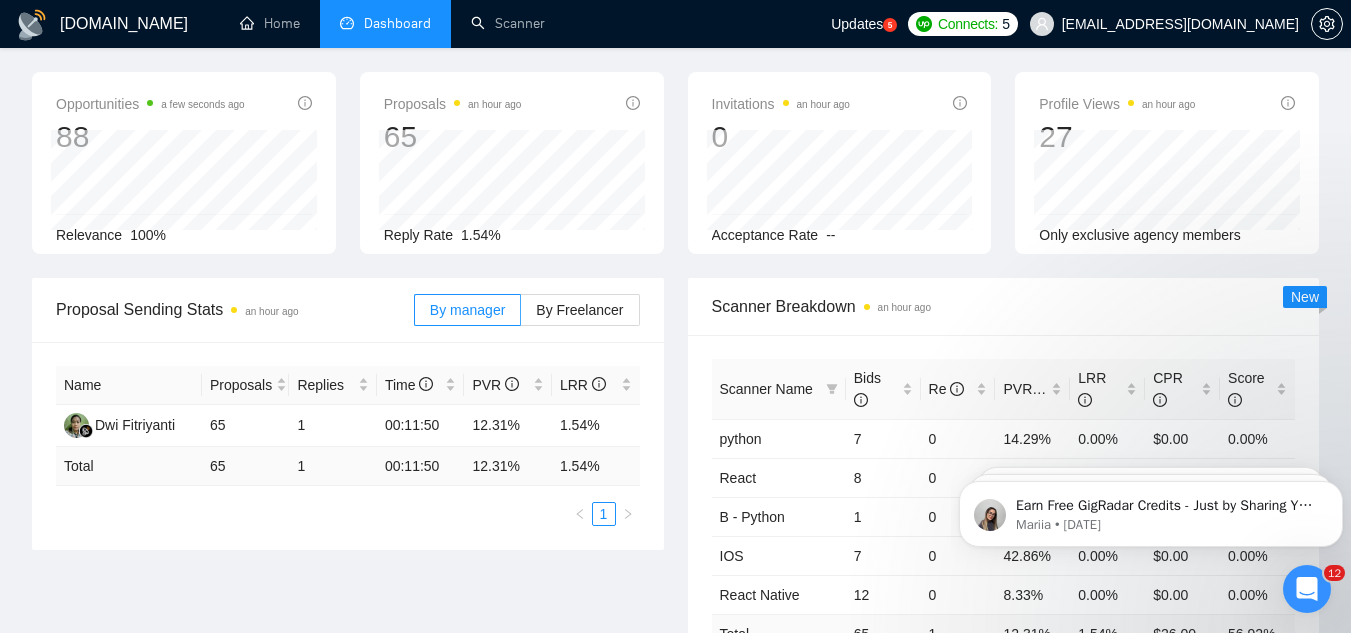 scroll, scrollTop: 0, scrollLeft: 0, axis: both 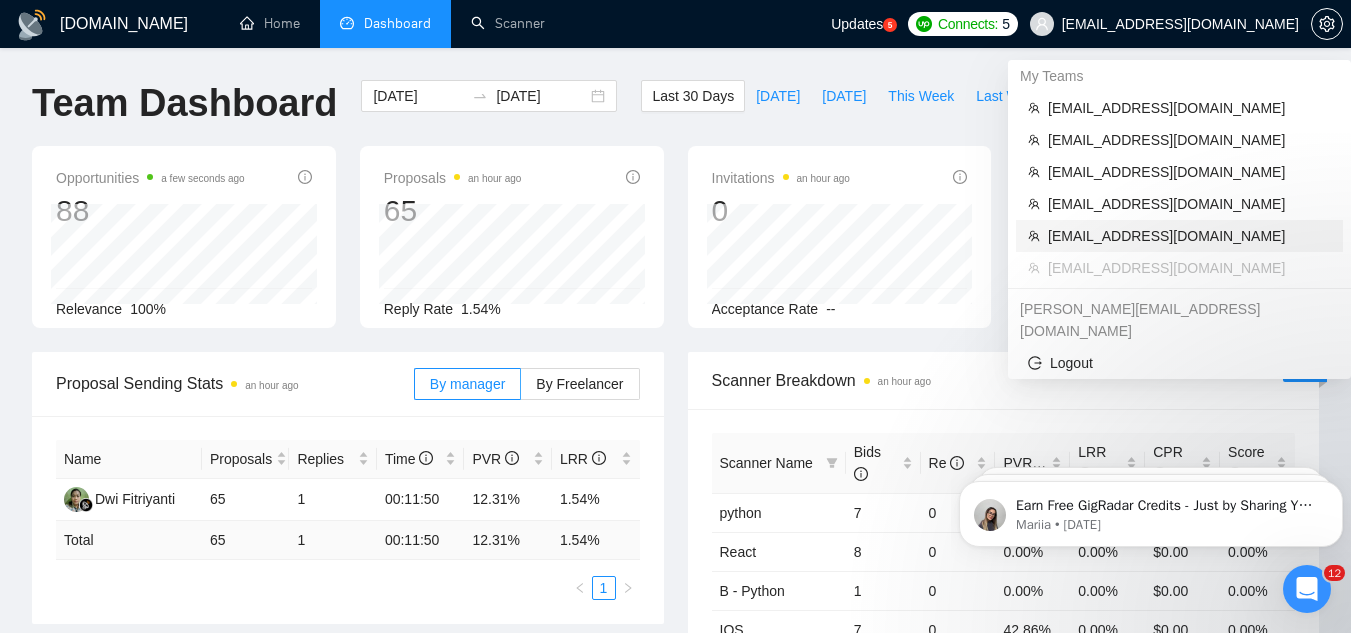 click on "[EMAIL_ADDRESS][DOMAIN_NAME]" at bounding box center (1189, 236) 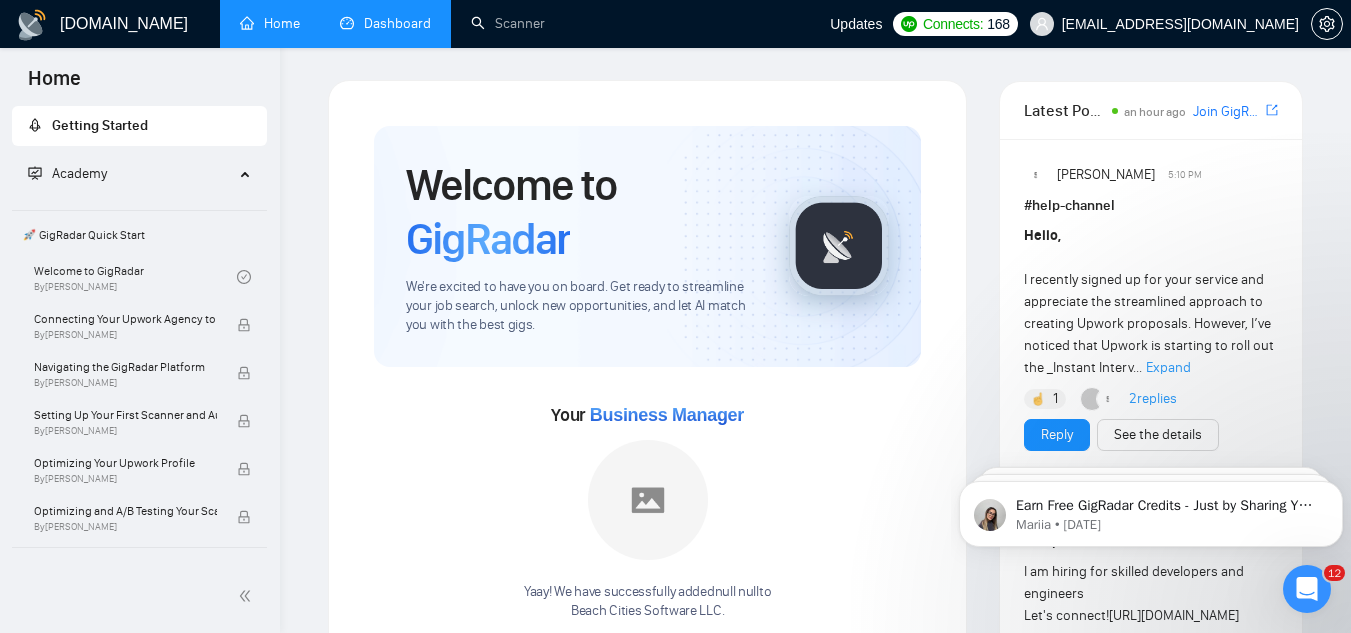 click on "Dashboard" at bounding box center (385, 23) 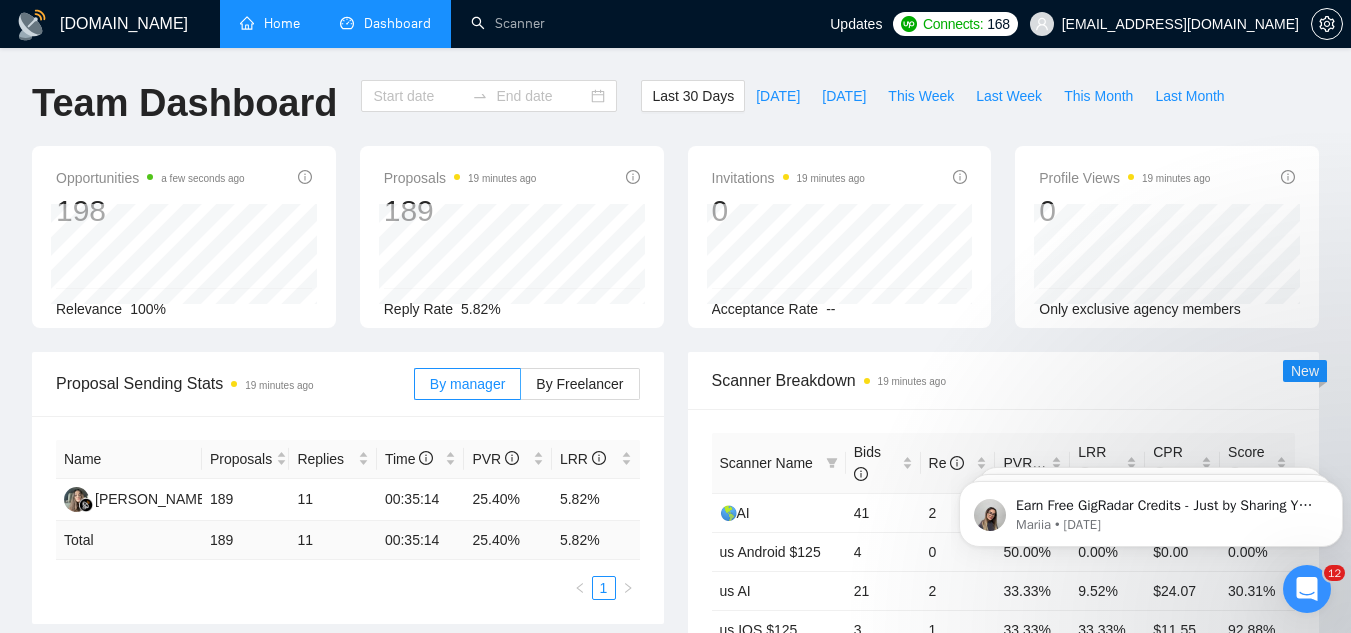 type on "[DATE]" 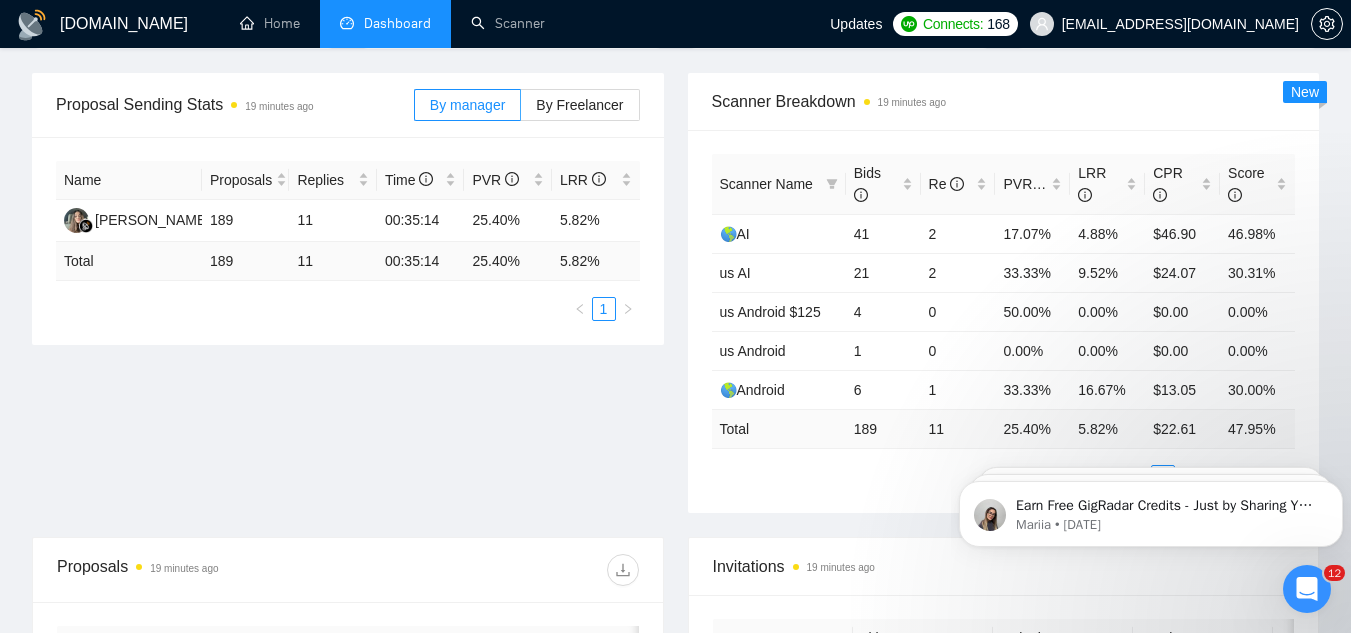 scroll, scrollTop: 0, scrollLeft: 0, axis: both 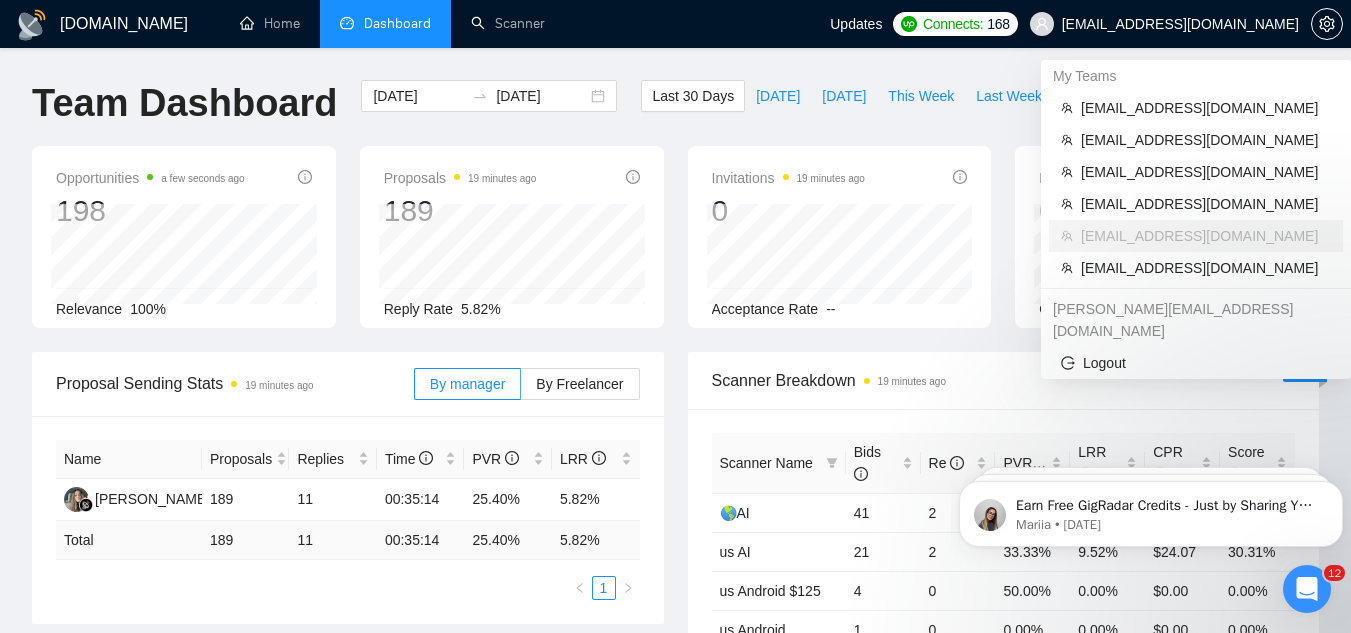 click on "[EMAIL_ADDRESS][DOMAIN_NAME]" at bounding box center (1180, 24) 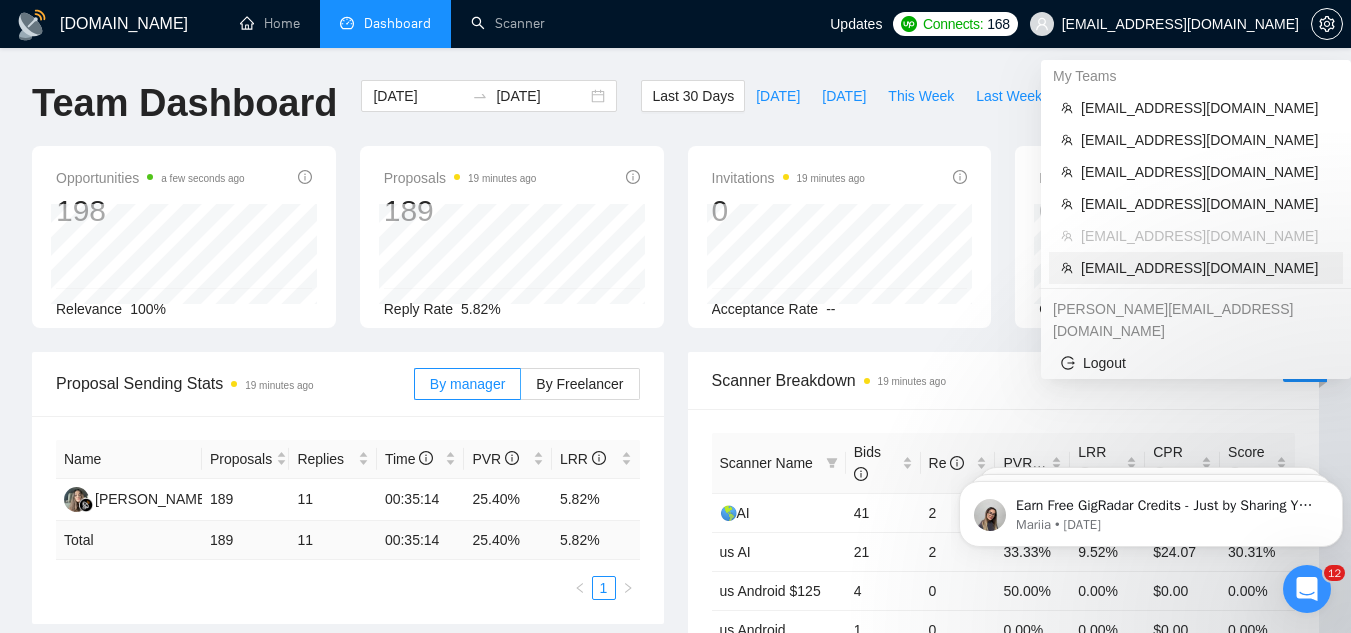 click on "[EMAIL_ADDRESS][DOMAIN_NAME]" at bounding box center [1206, 268] 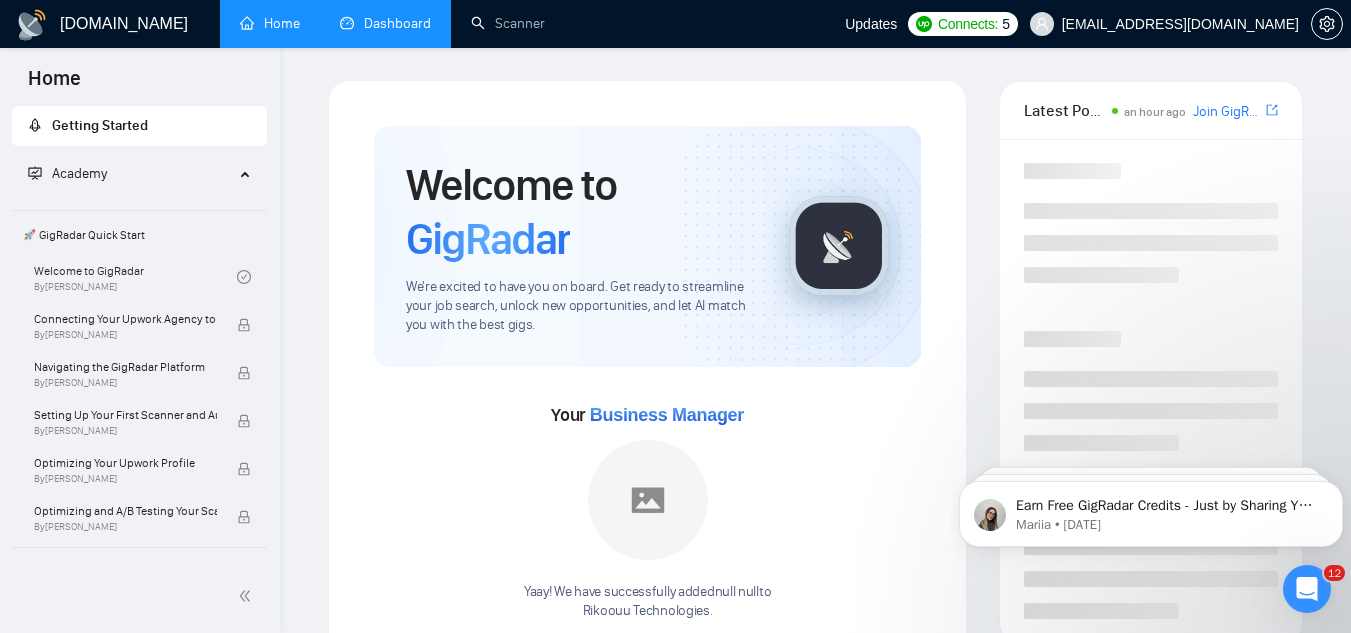 click on "Dashboard" at bounding box center (385, 23) 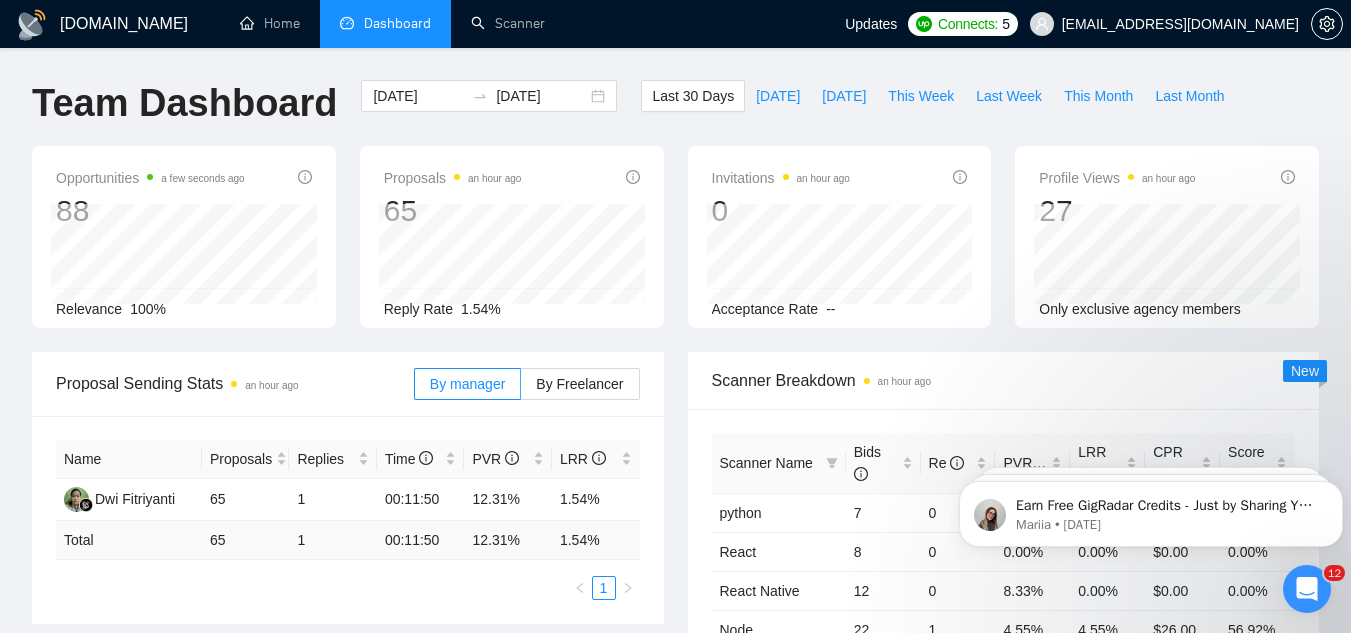 click 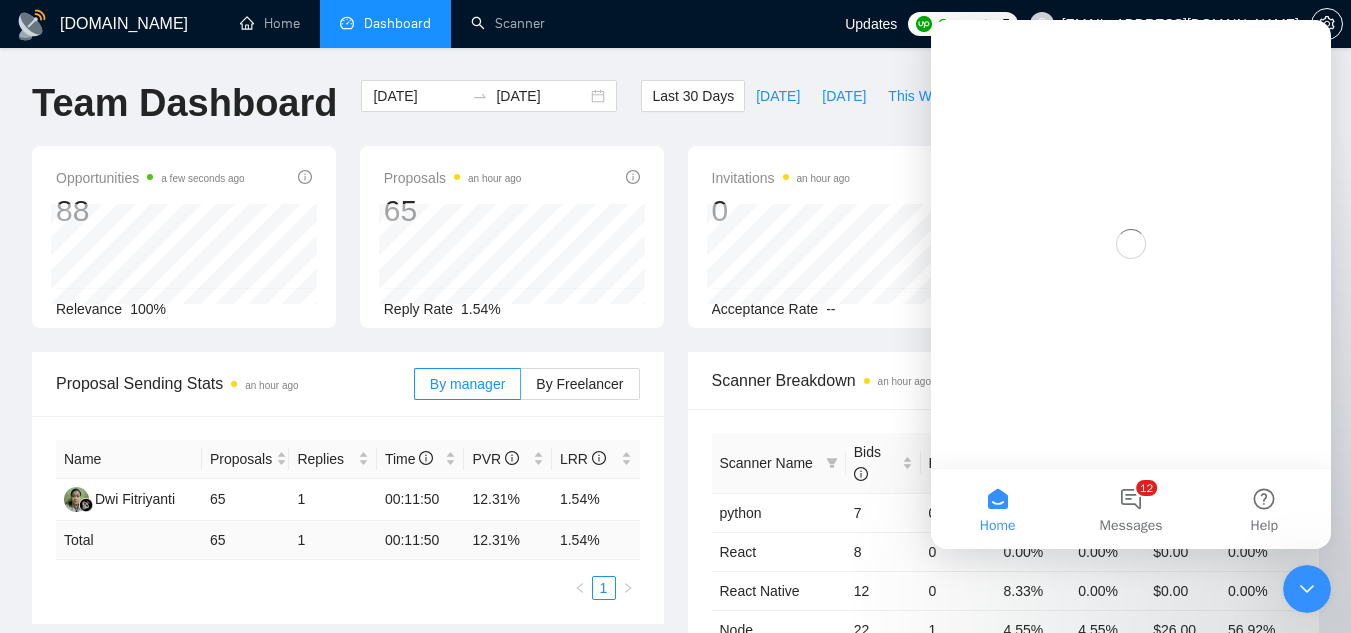 scroll, scrollTop: 0, scrollLeft: 0, axis: both 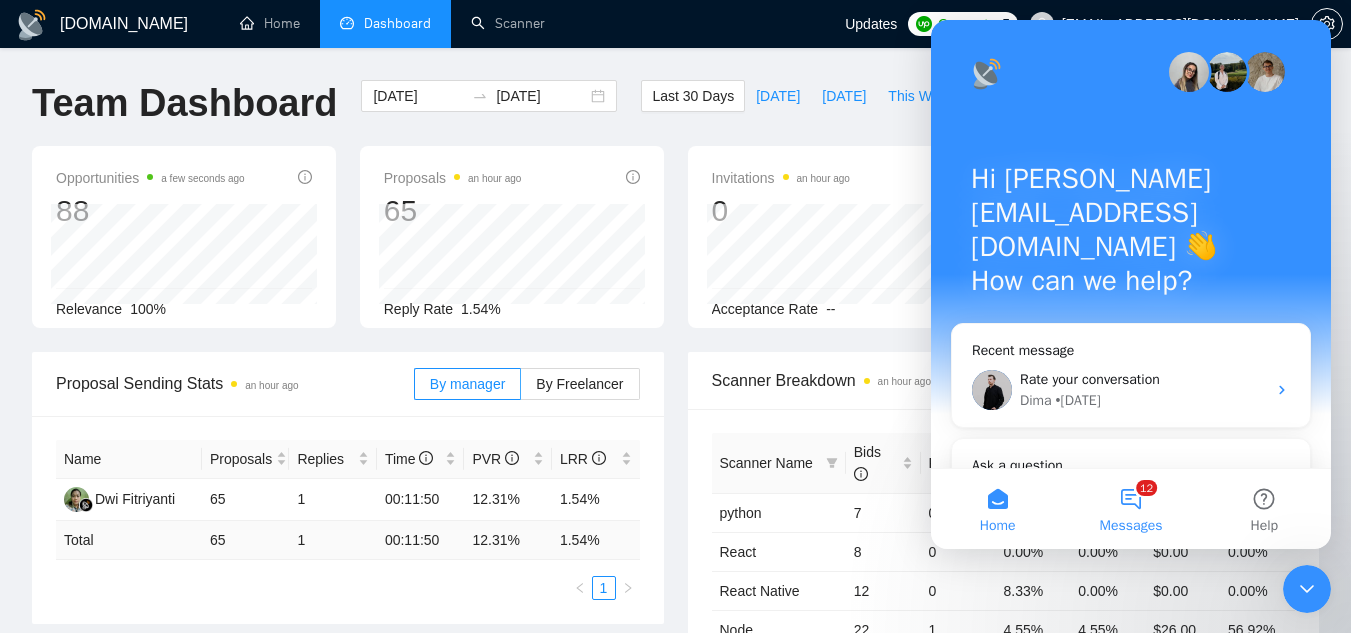 click on "12 Messages" at bounding box center (1130, 509) 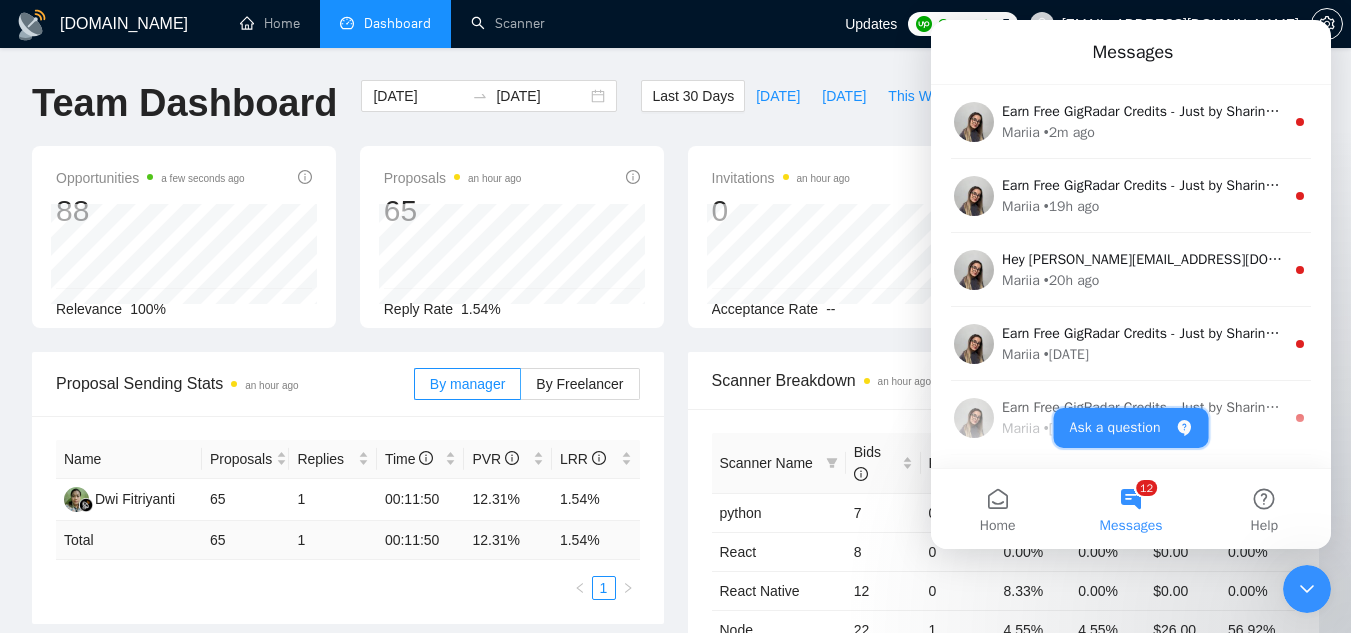 click on "Ask a question" at bounding box center [1131, 428] 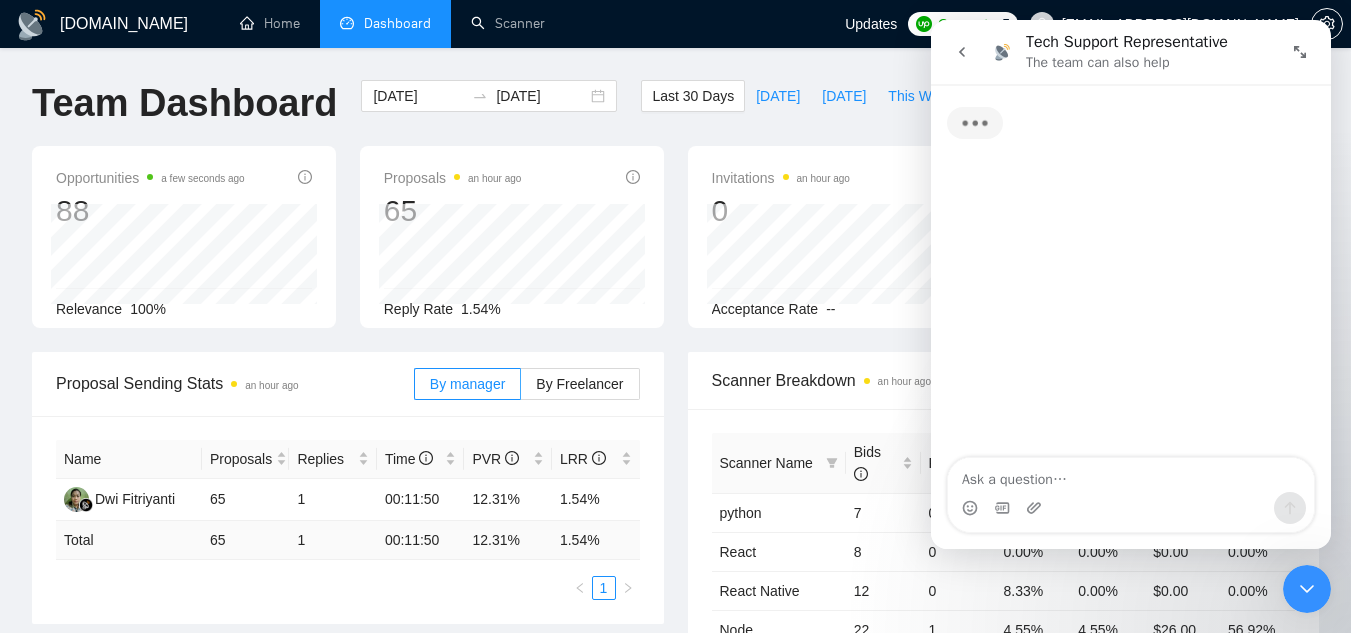 click at bounding box center [1131, 475] 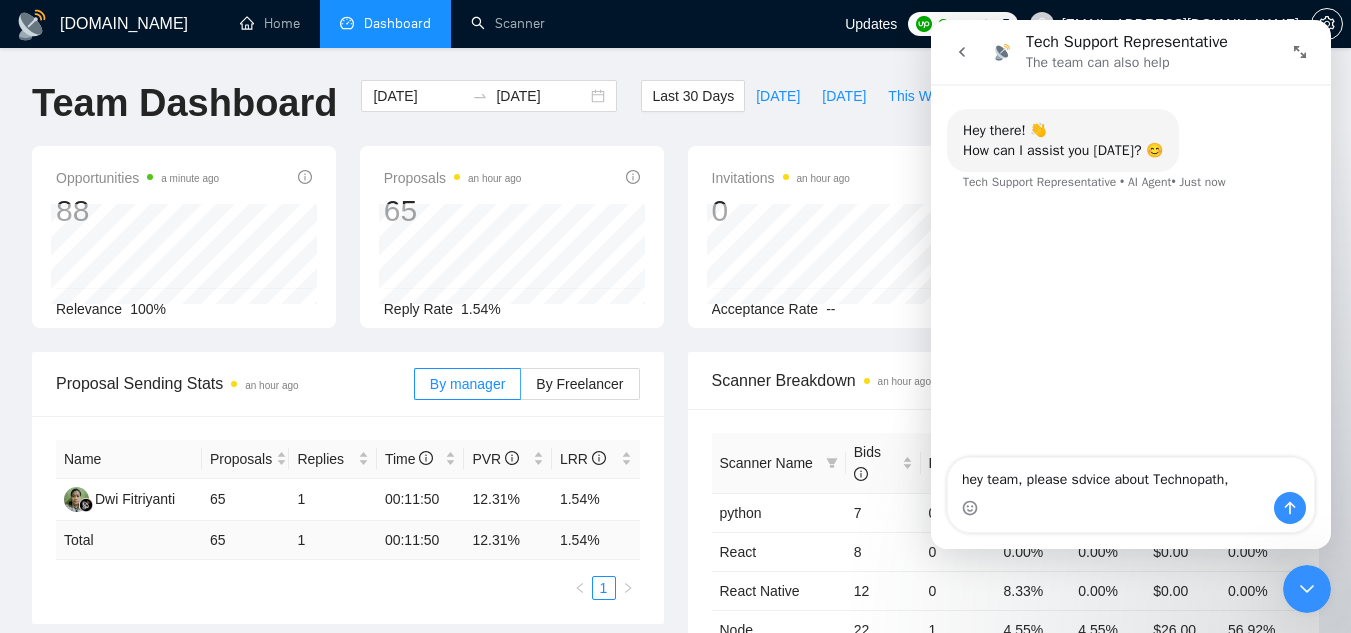 click on "hey team, please sdvice about Technopath," at bounding box center (1131, 475) 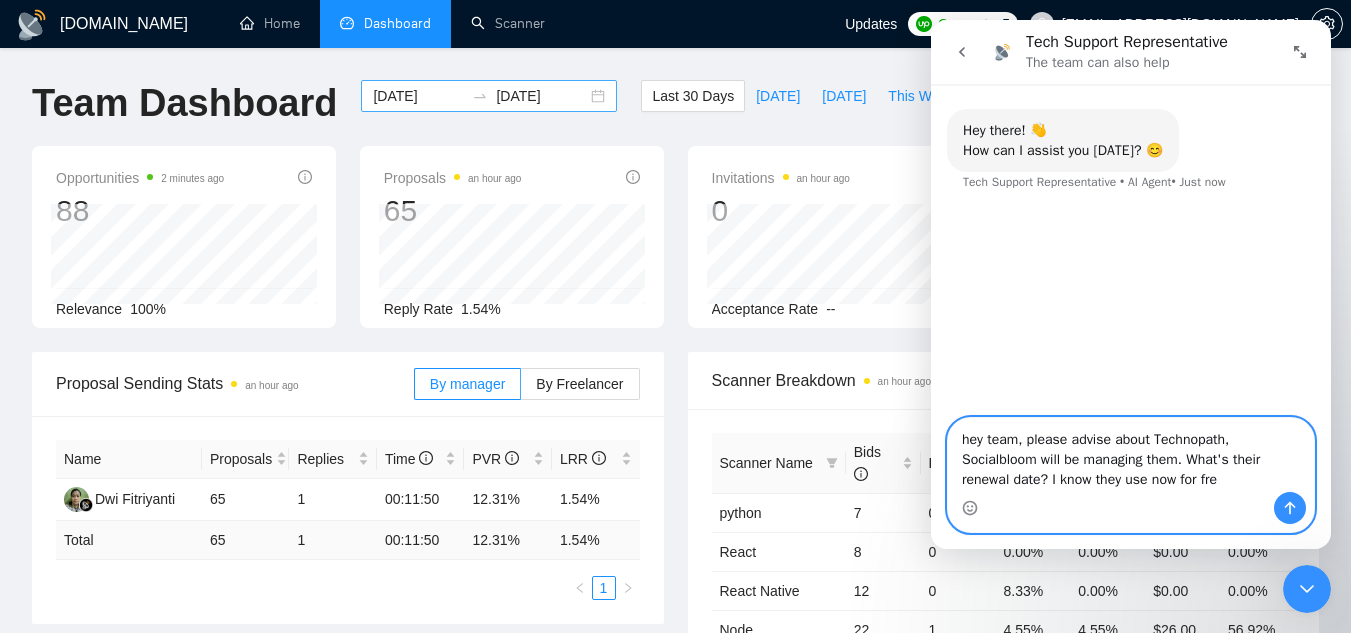type on "hey team, please advise about Technopath, Socialbloom will be managing them. What's their renewal date? I know they use now for free" 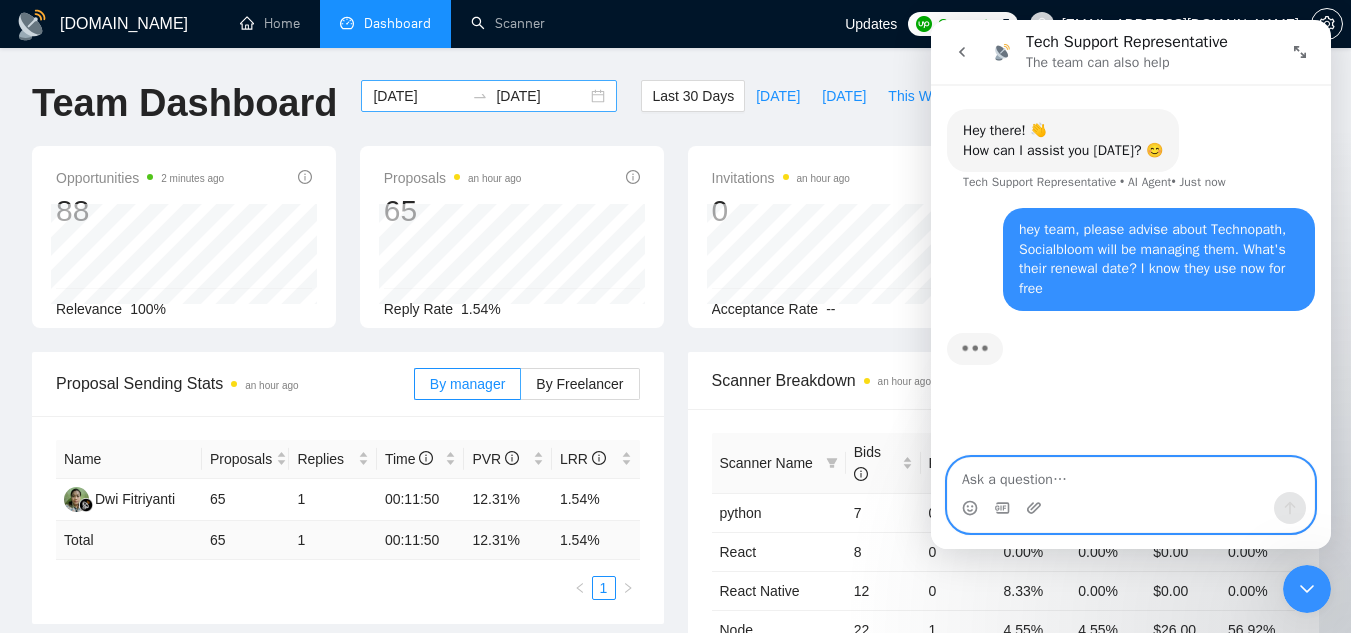 type on "a" 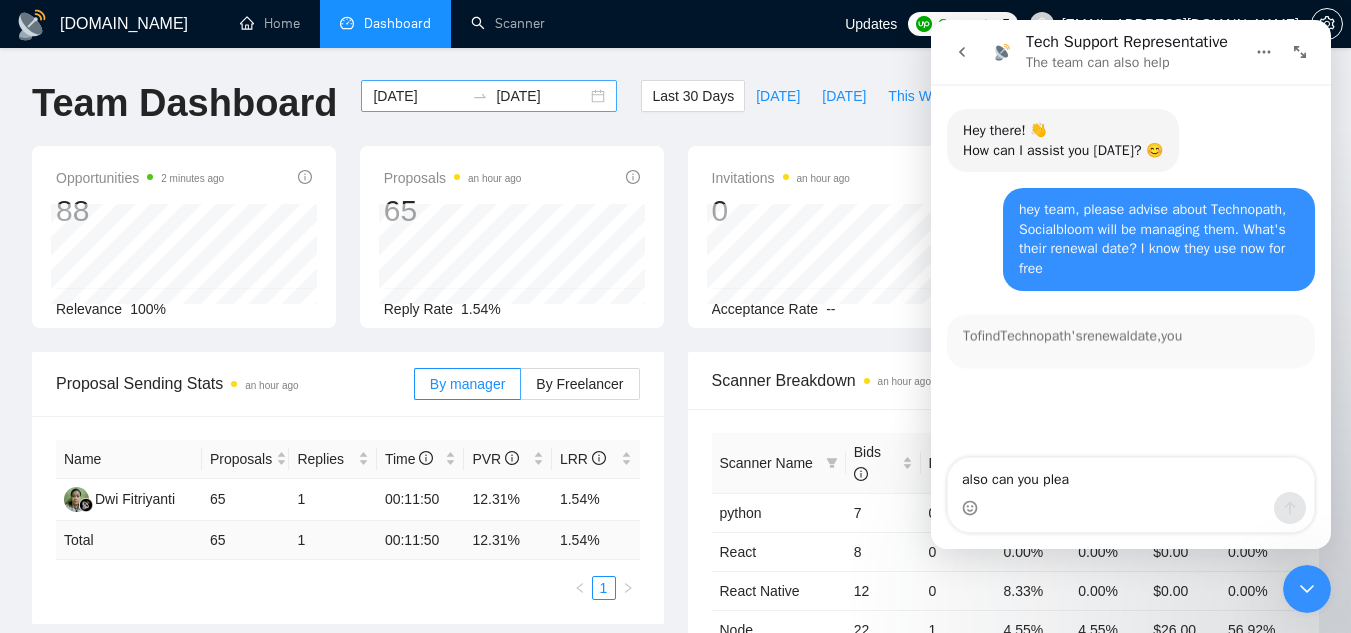 scroll, scrollTop: 3, scrollLeft: 0, axis: vertical 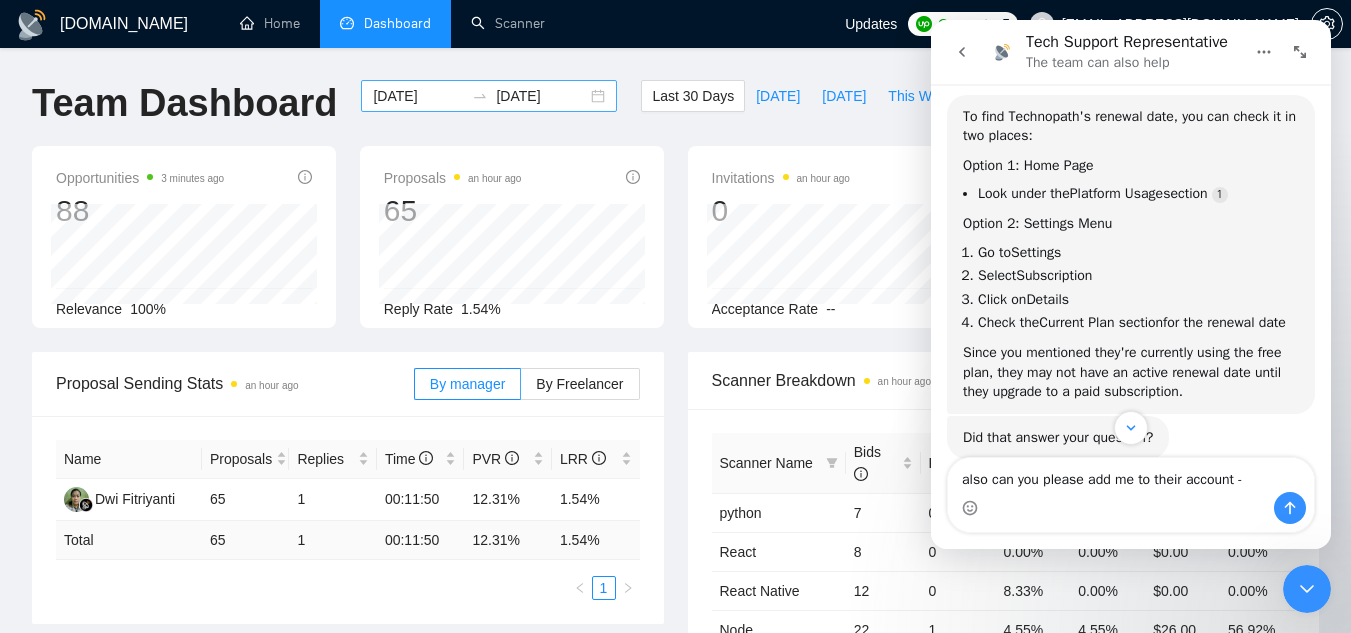 type on "also can you please add me to their account - [PERSON_NAME][EMAIL_ADDRESS][DOMAIN_NAME]" 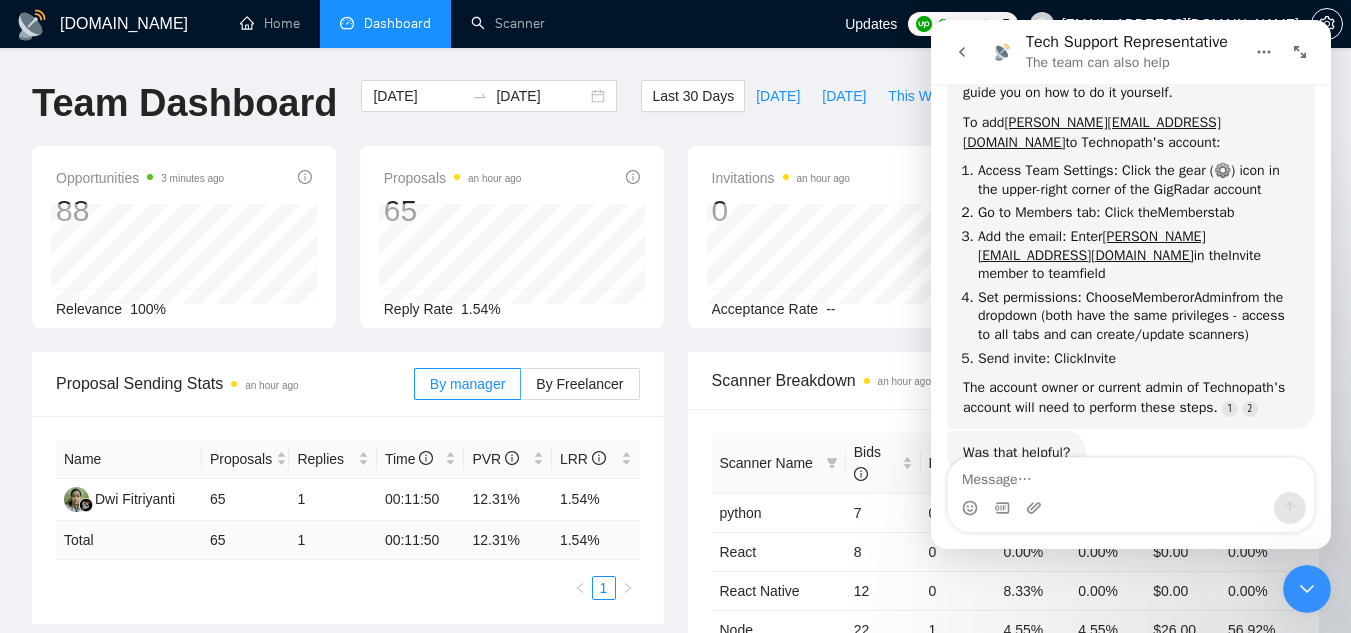 scroll, scrollTop: 813, scrollLeft: 0, axis: vertical 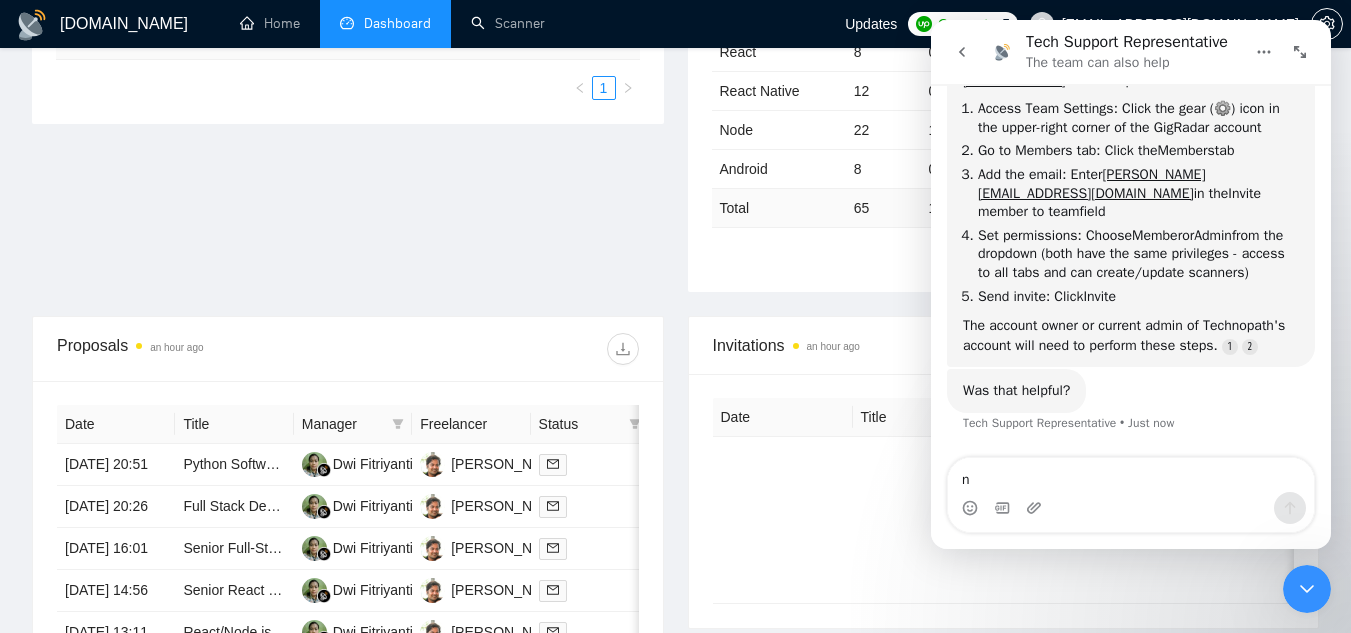 type on "no" 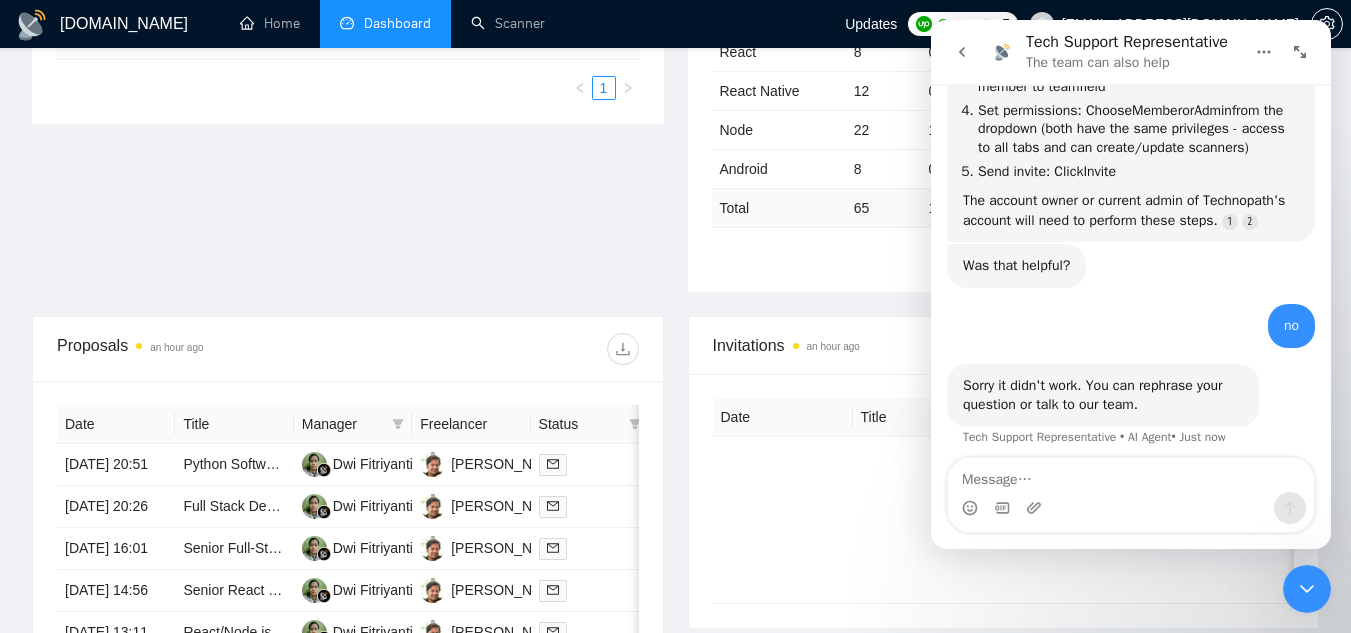 scroll, scrollTop: 952, scrollLeft: 0, axis: vertical 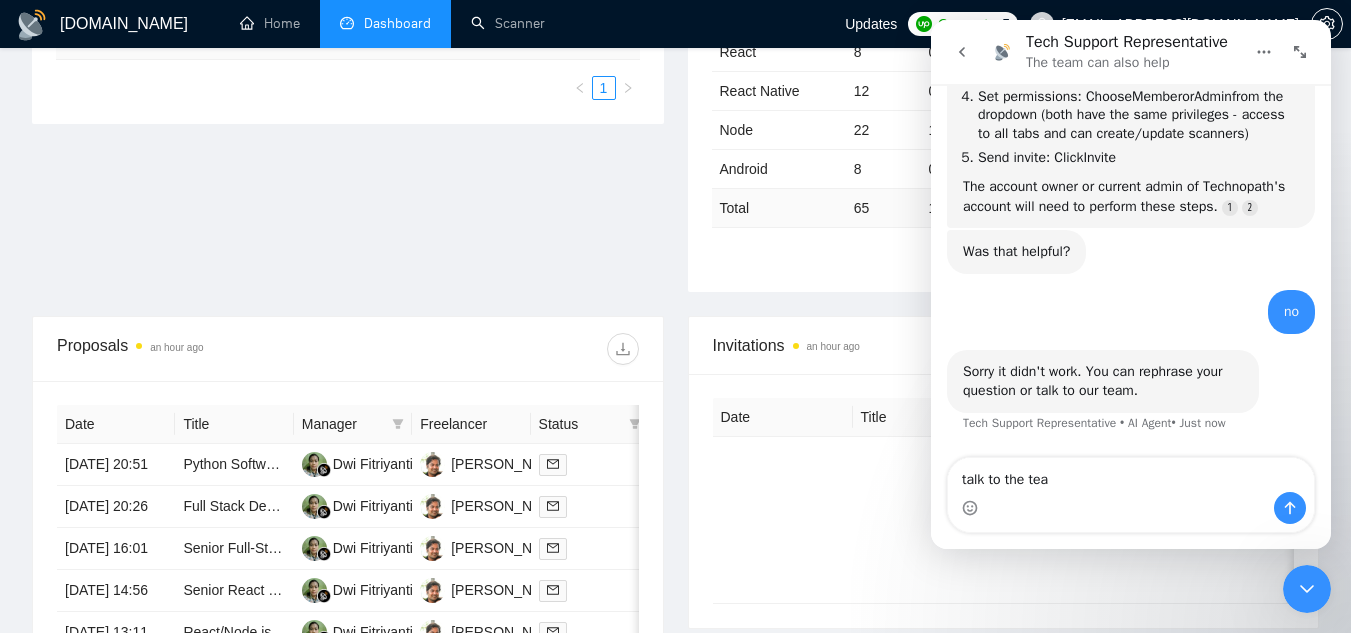 type on "talk to the team" 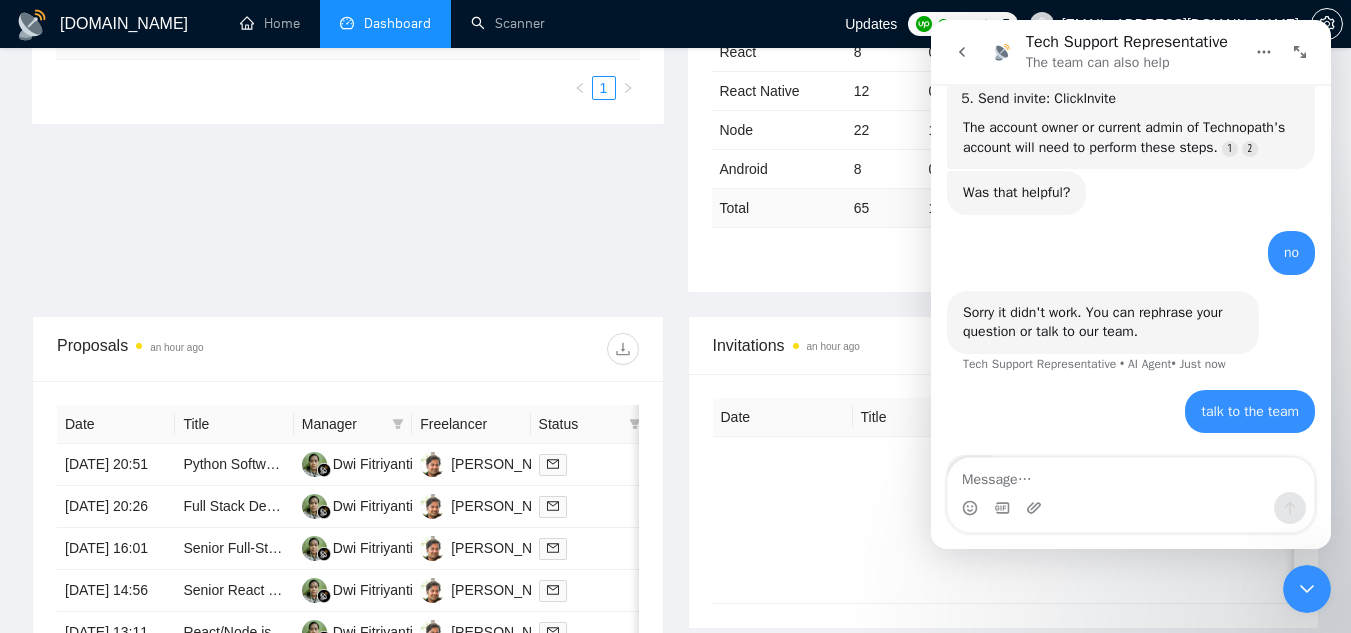 scroll, scrollTop: 1076, scrollLeft: 0, axis: vertical 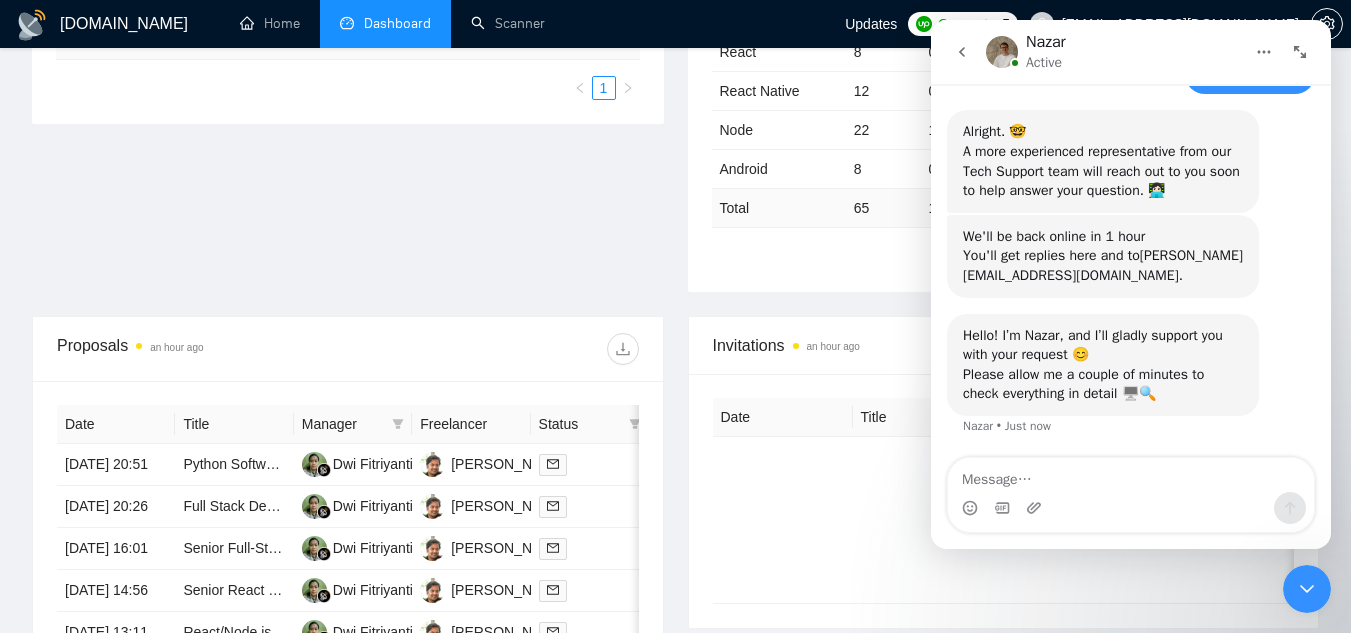 type 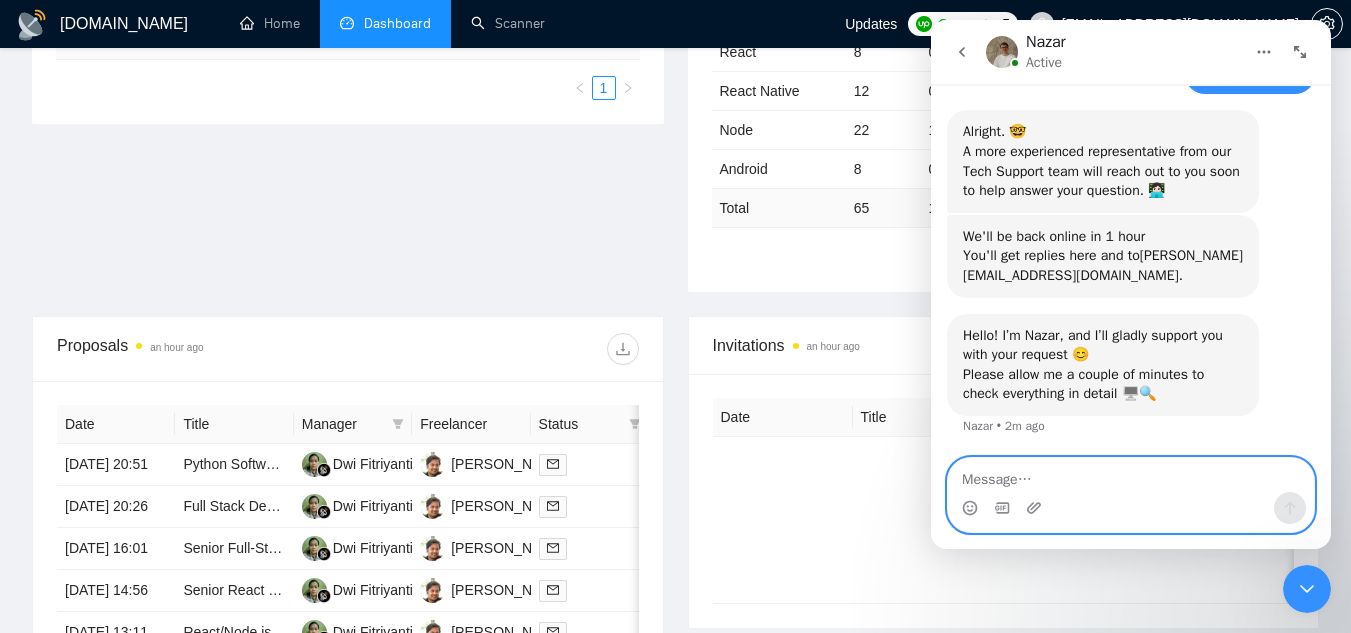 scroll, scrollTop: 700, scrollLeft: 0, axis: vertical 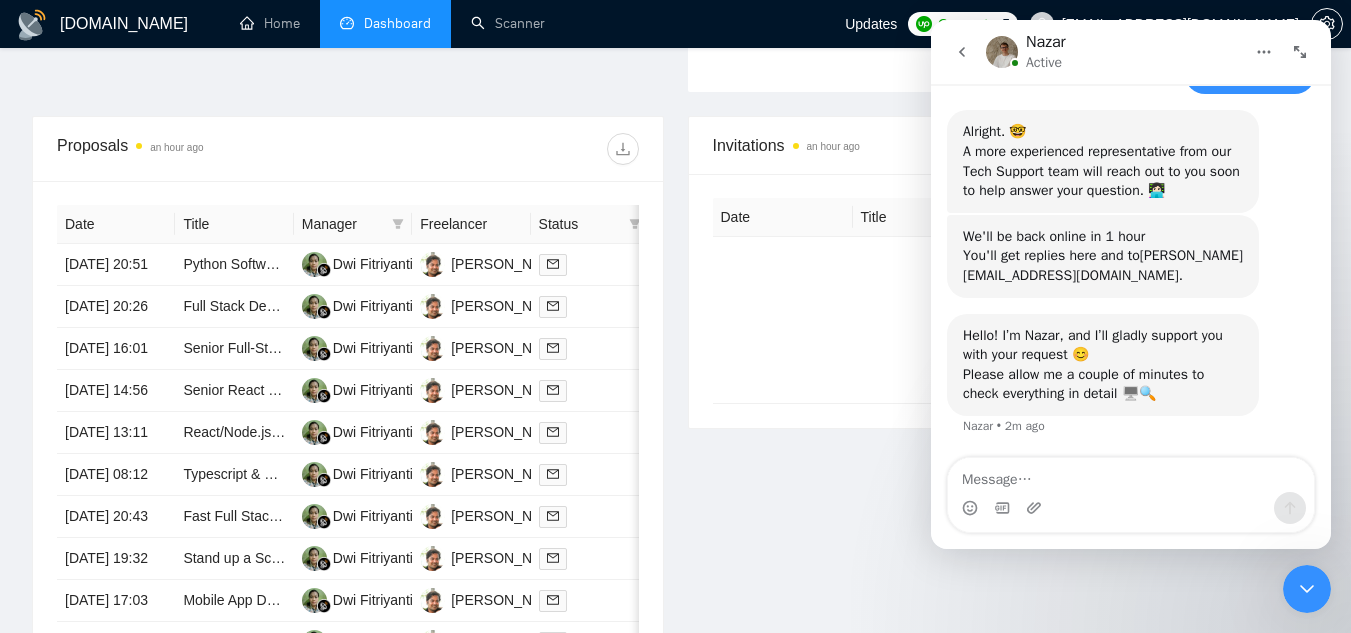 click 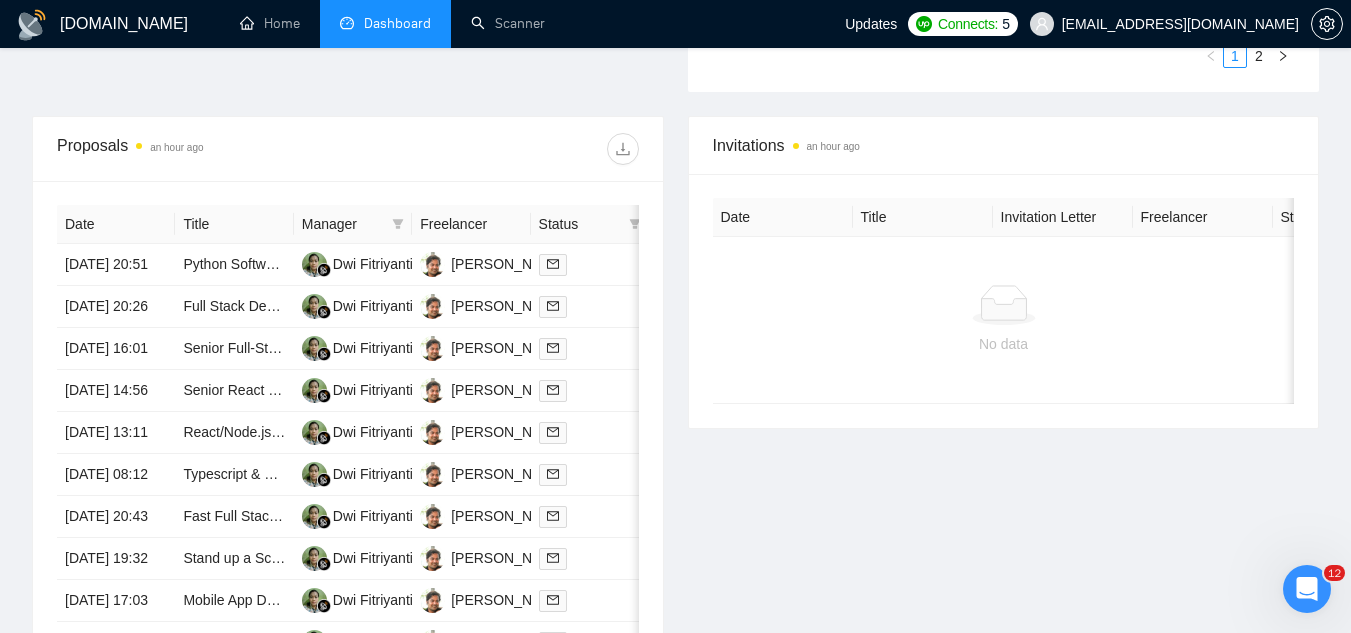 scroll, scrollTop: 0, scrollLeft: 0, axis: both 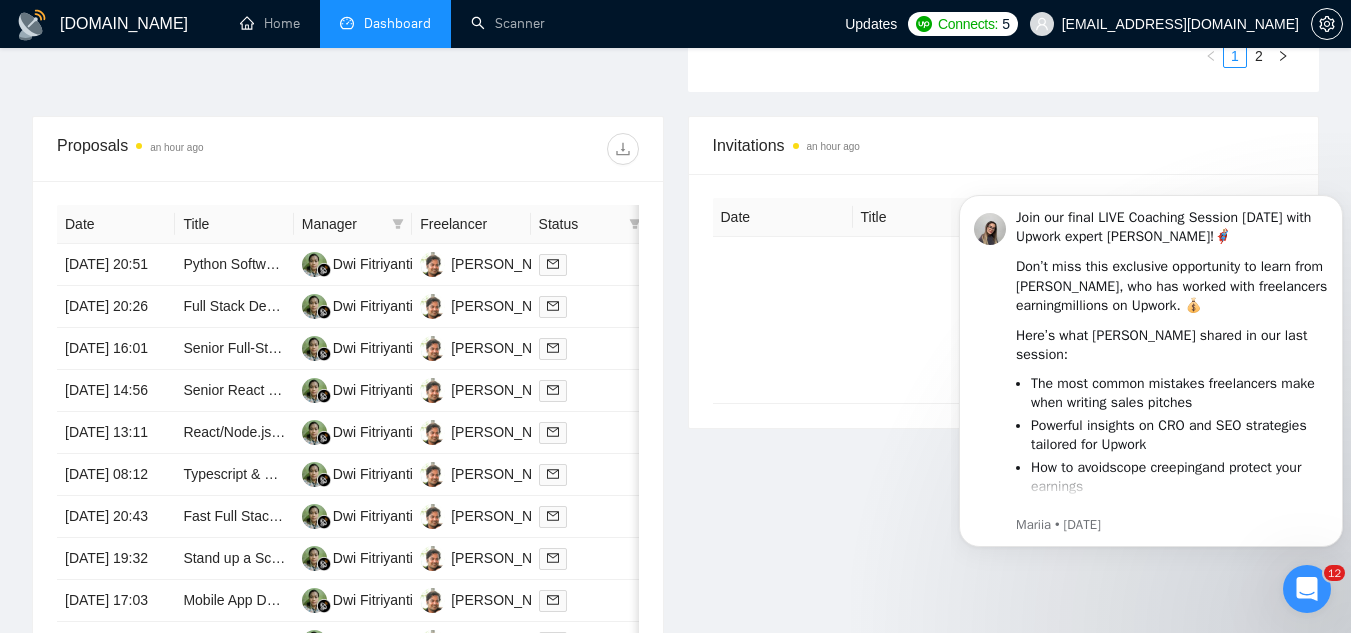 click at bounding box center (1307, 589) 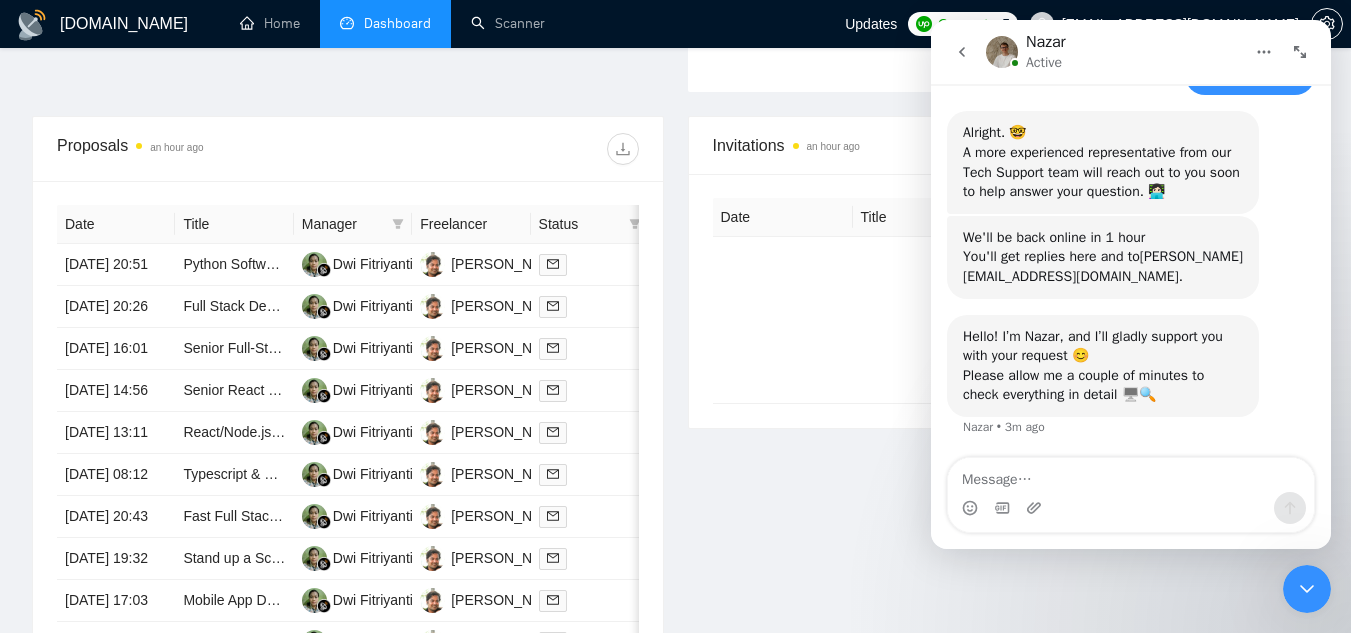 scroll, scrollTop: 1333, scrollLeft: 0, axis: vertical 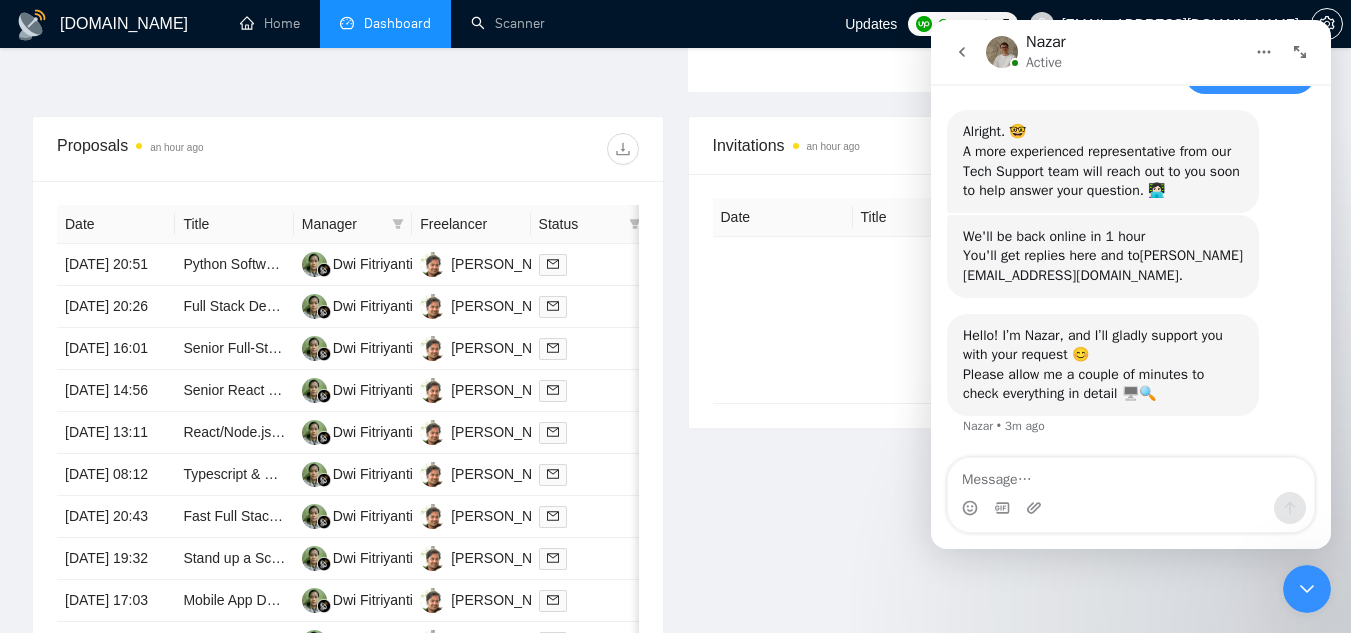 click at bounding box center (1307, 589) 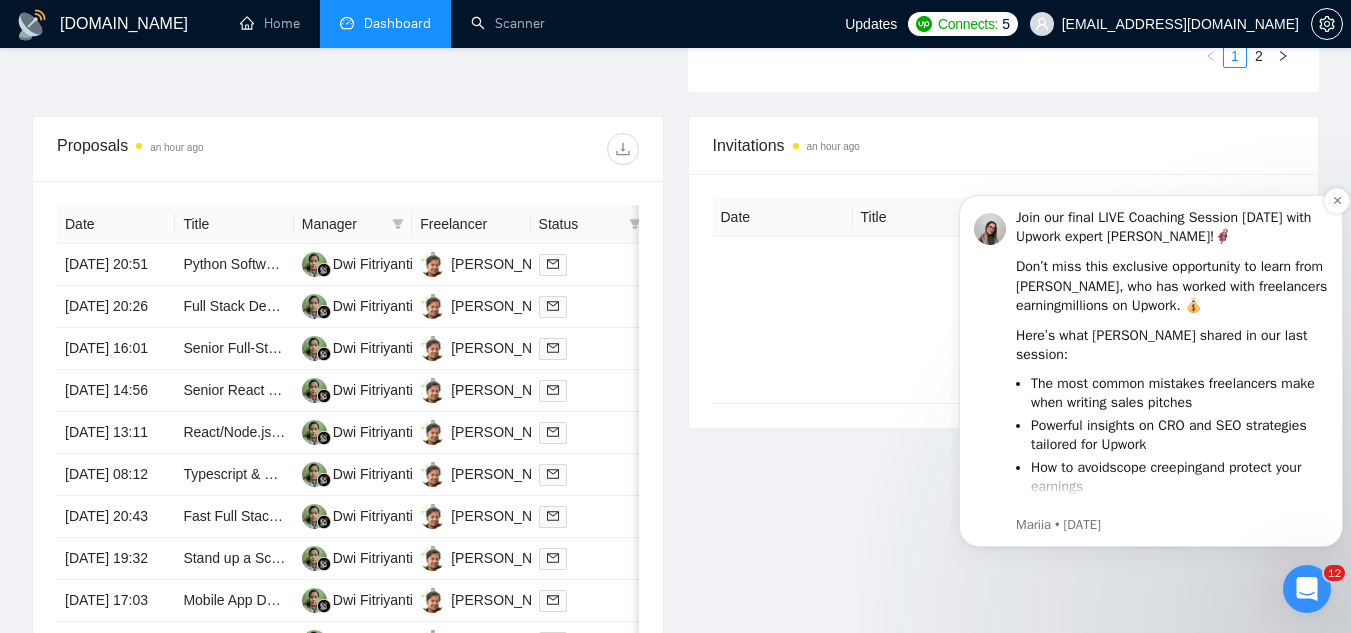 scroll, scrollTop: 0, scrollLeft: 0, axis: both 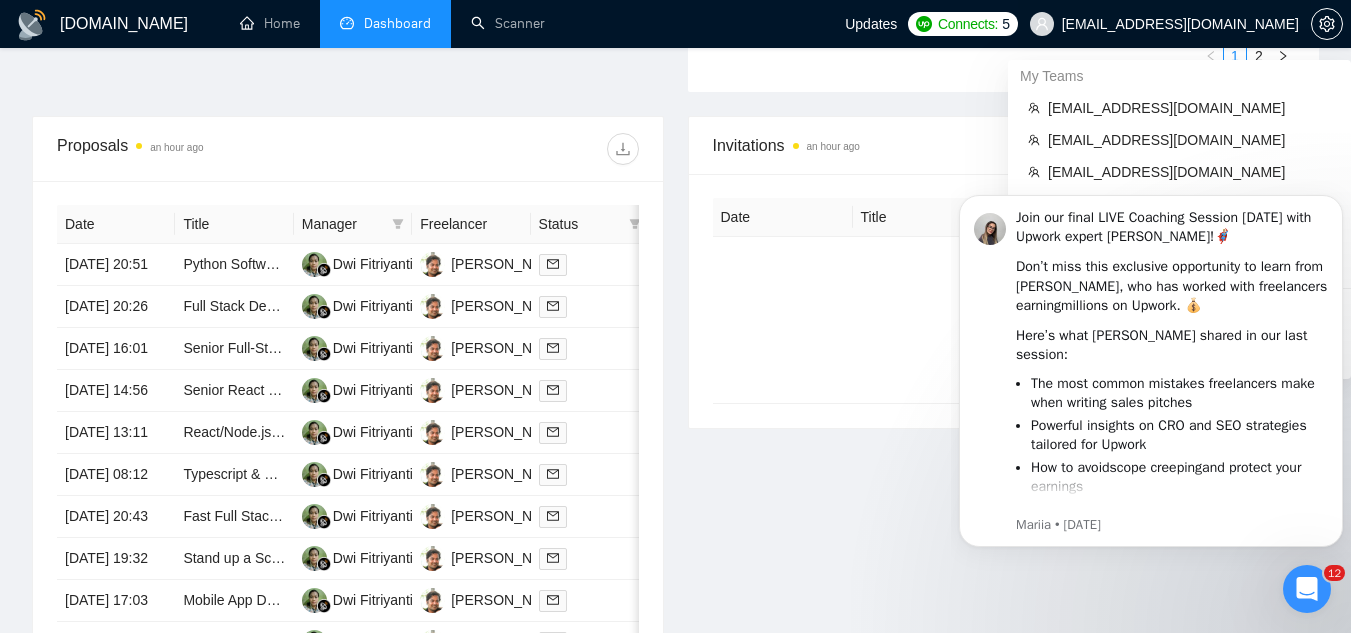 click on "[EMAIL_ADDRESS][DOMAIN_NAME]" at bounding box center [1180, 24] 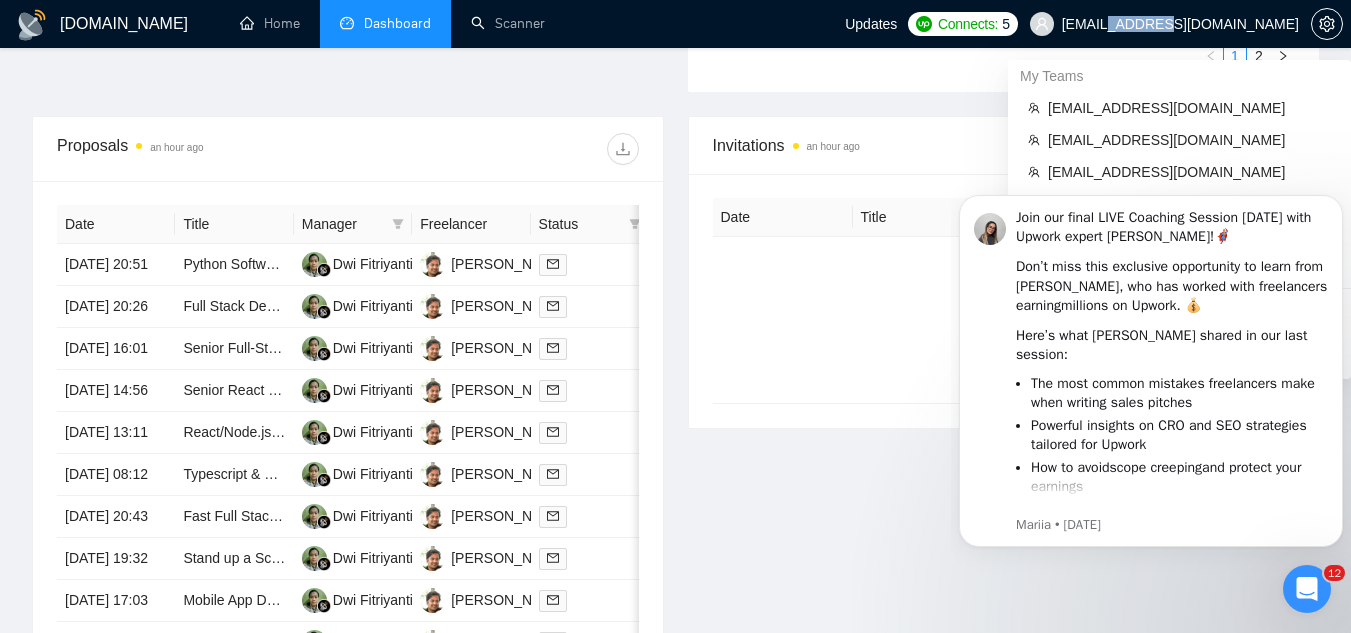 click on "[EMAIL_ADDRESS][DOMAIN_NAME]" at bounding box center (1180, 24) 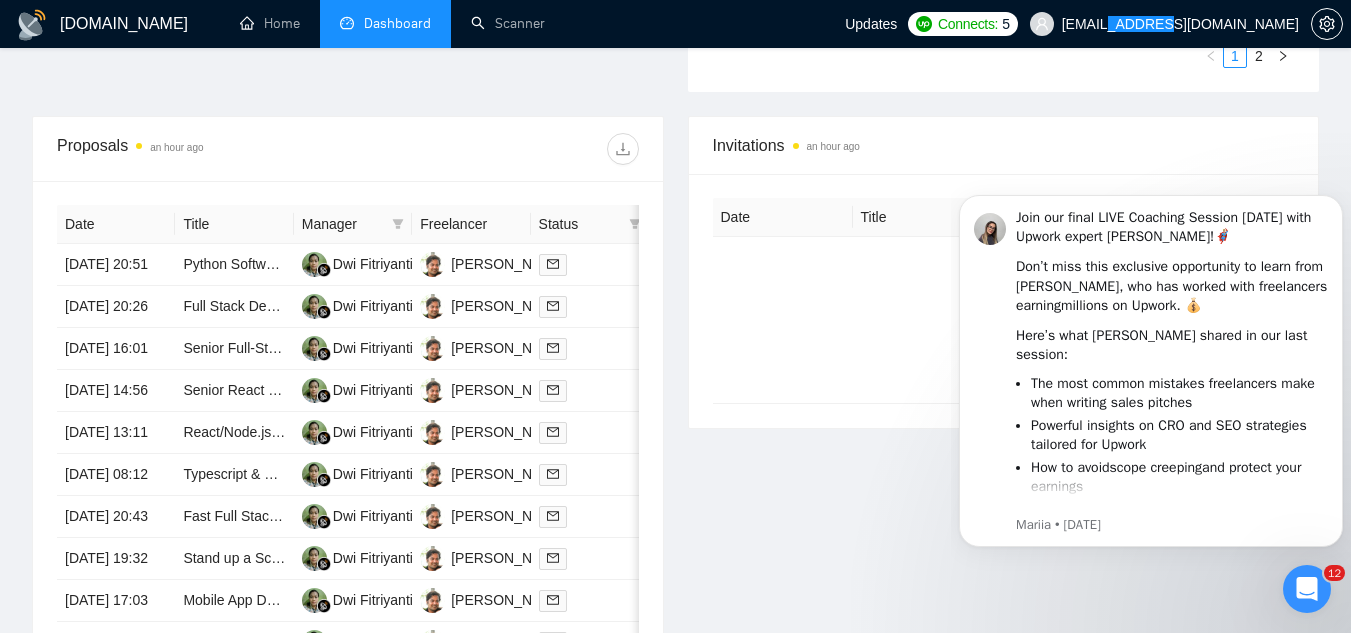 click 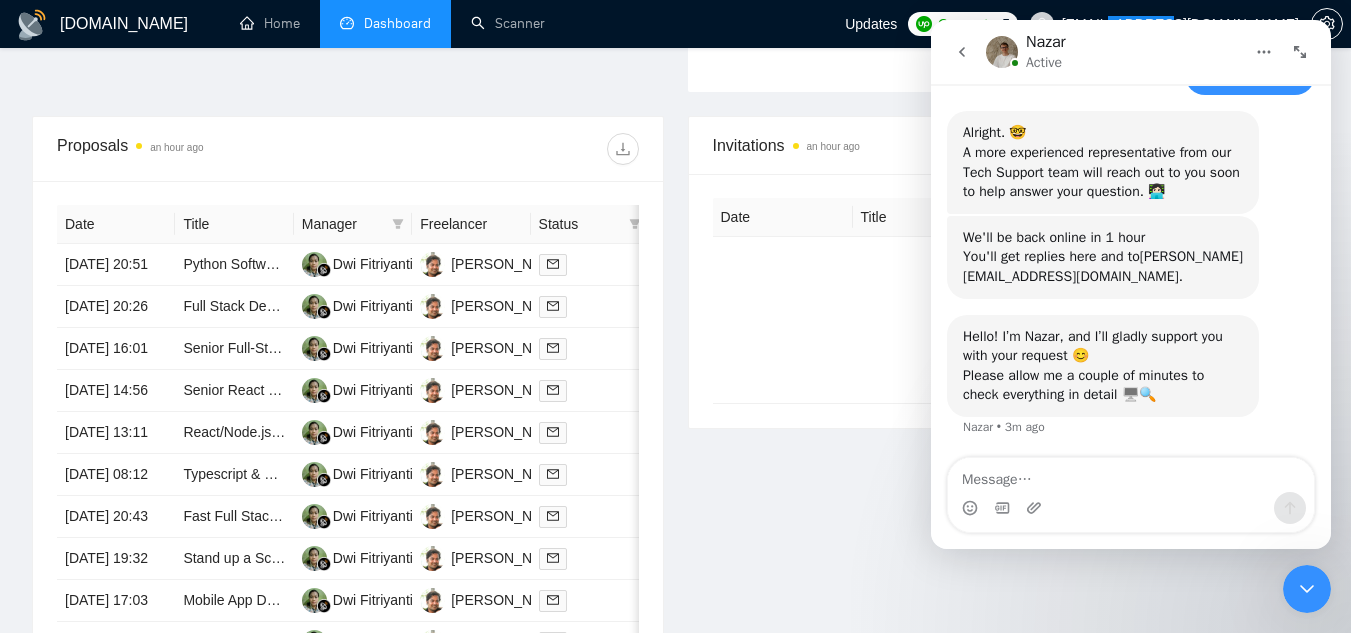 scroll, scrollTop: 1333, scrollLeft: 0, axis: vertical 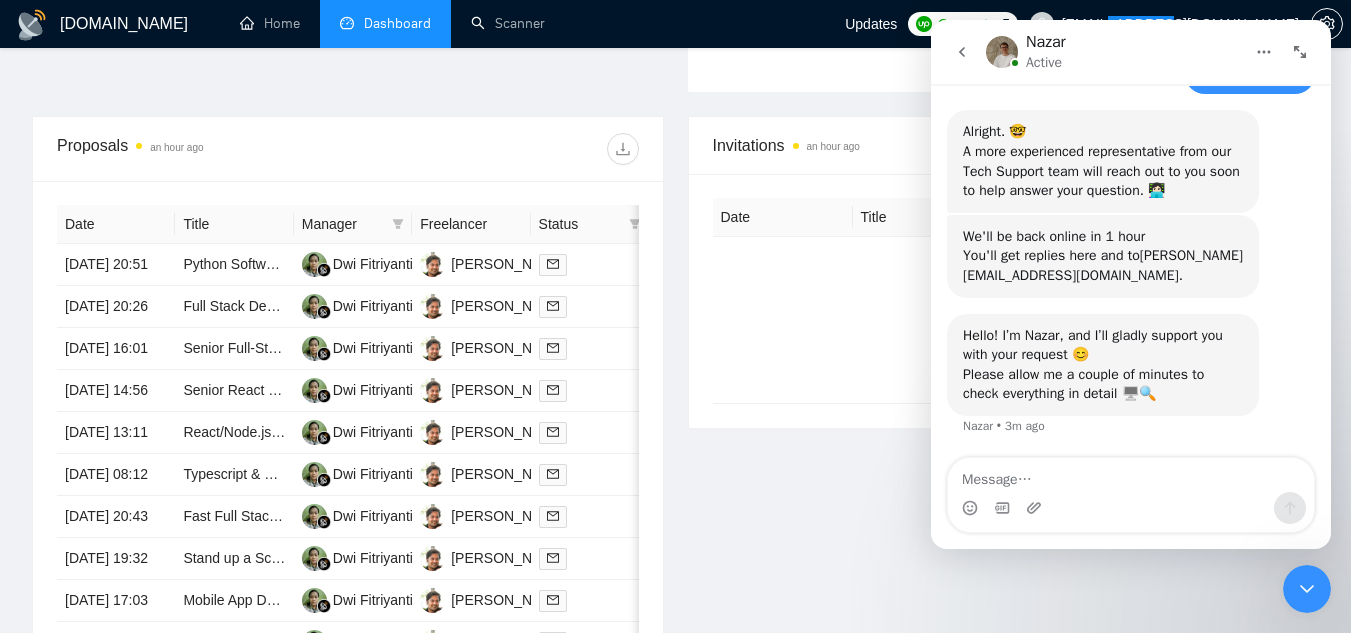 click 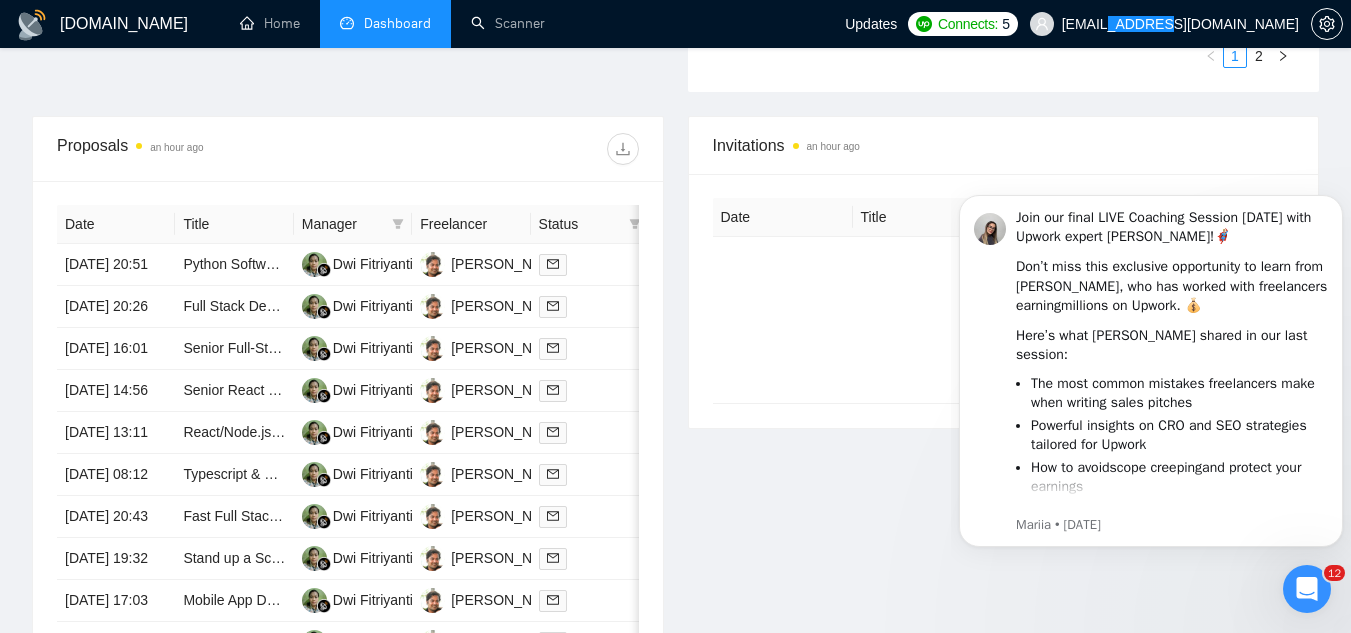 scroll, scrollTop: 0, scrollLeft: 0, axis: both 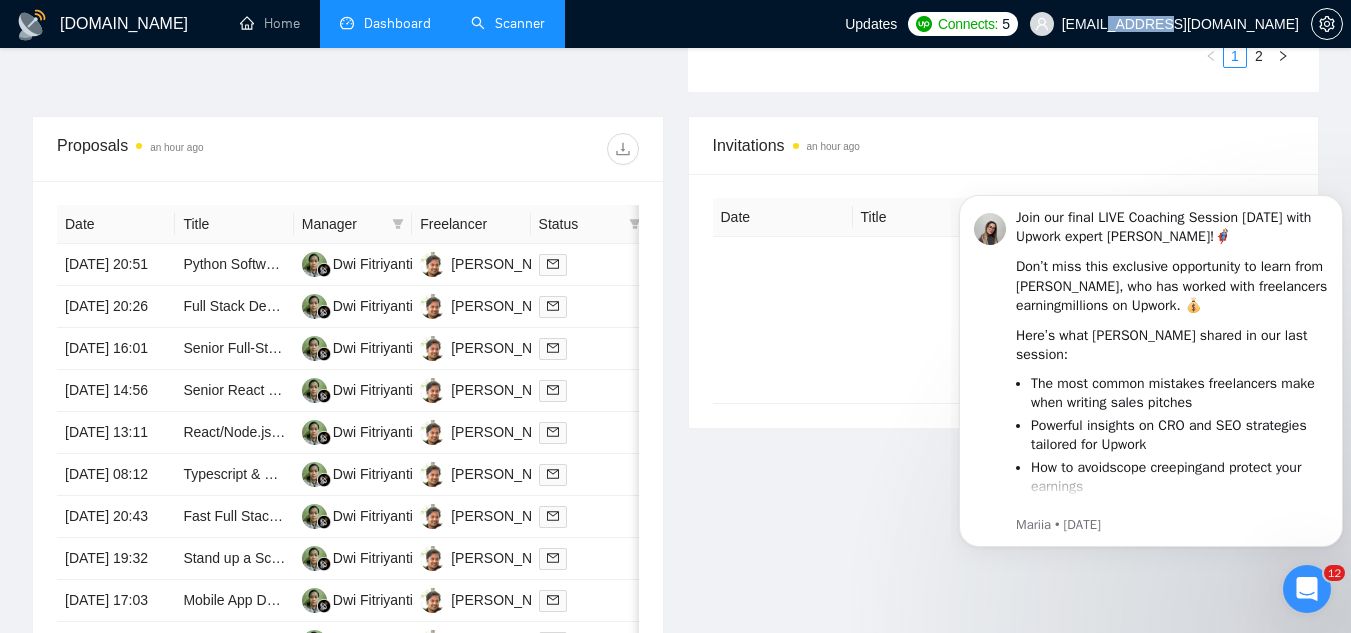 click on "Scanner" at bounding box center (508, 23) 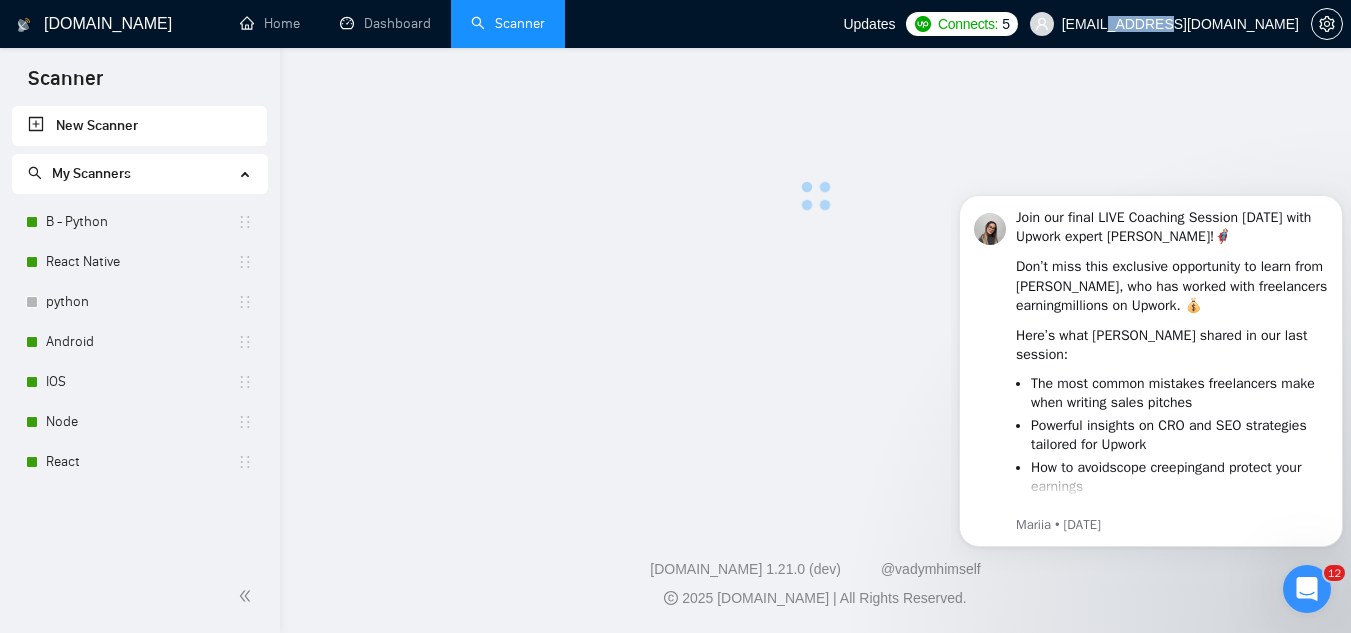 scroll, scrollTop: 0, scrollLeft: 0, axis: both 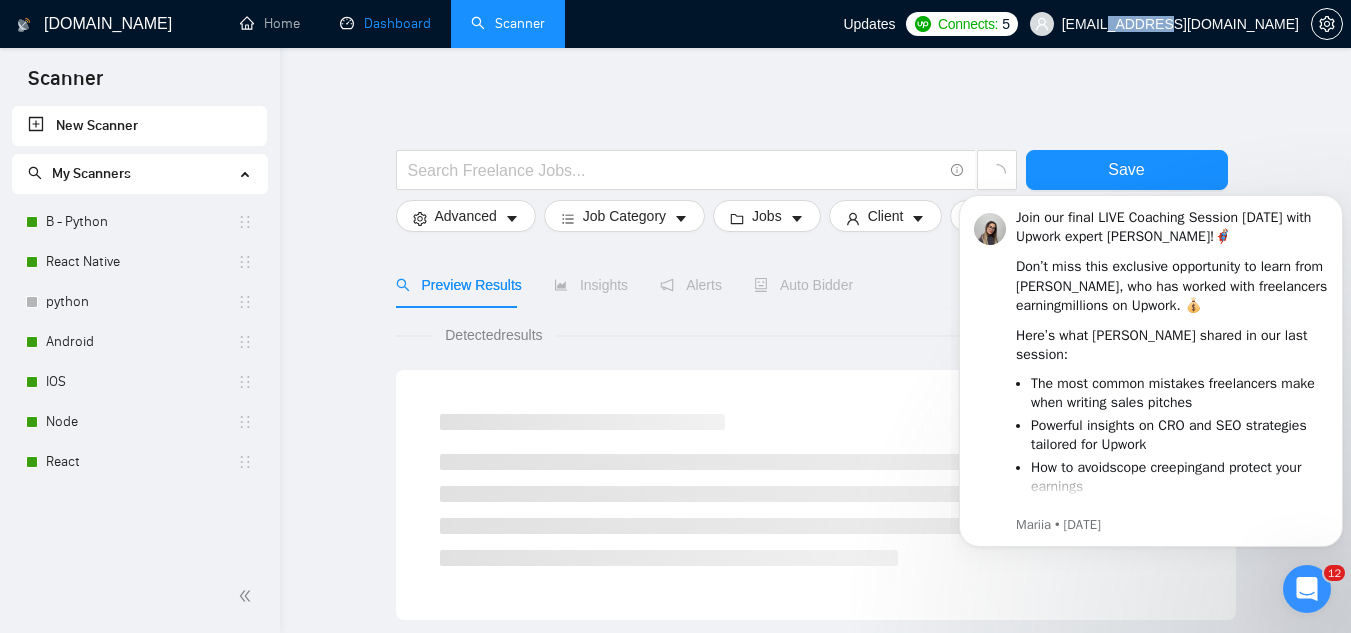 click on "Dashboard" at bounding box center (385, 23) 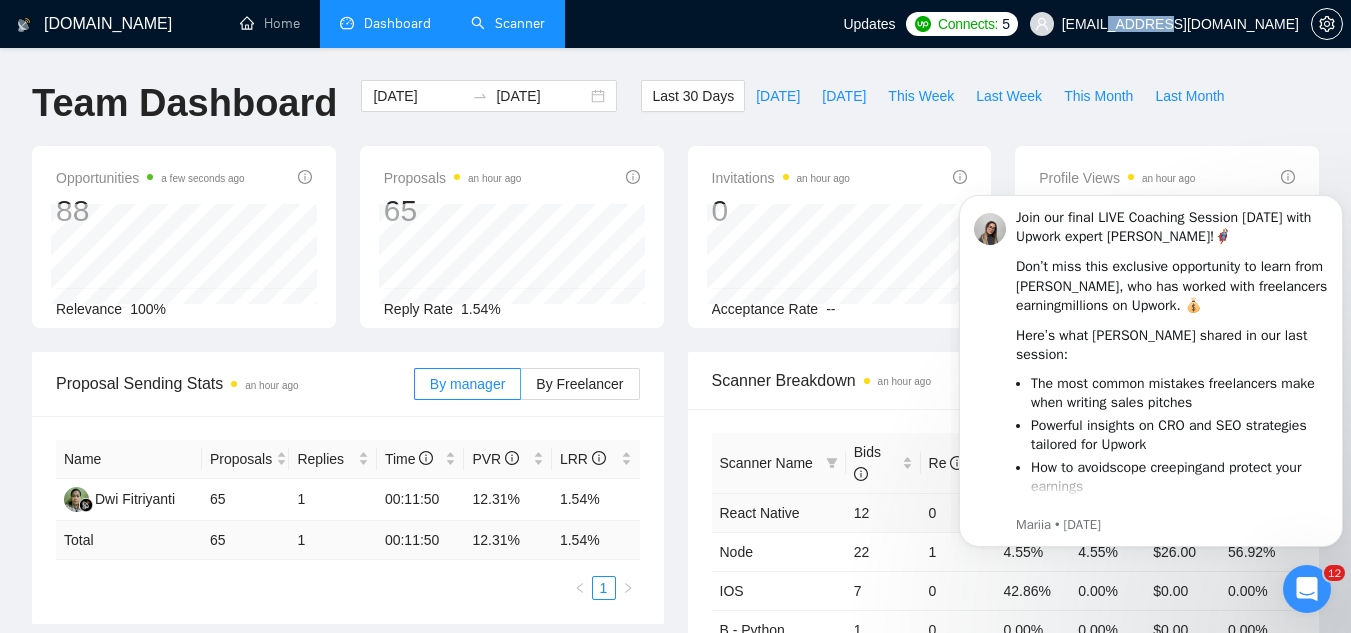 scroll, scrollTop: 100, scrollLeft: 0, axis: vertical 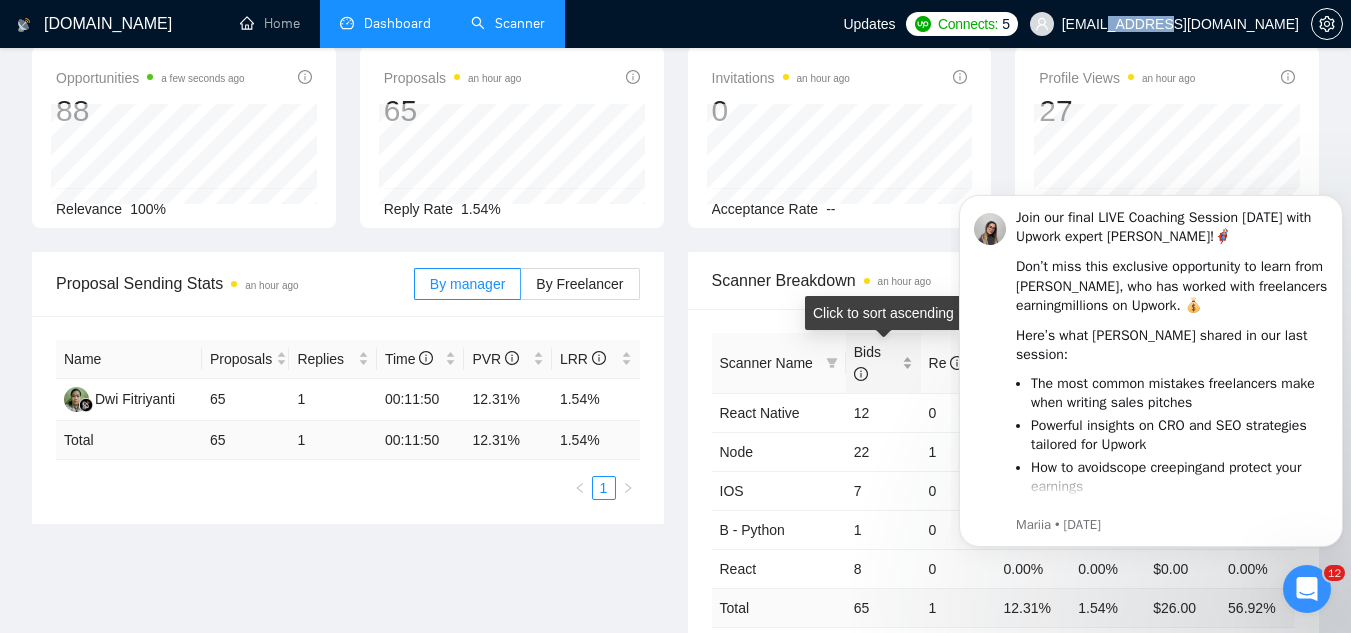 click on "Bids" at bounding box center (883, 363) 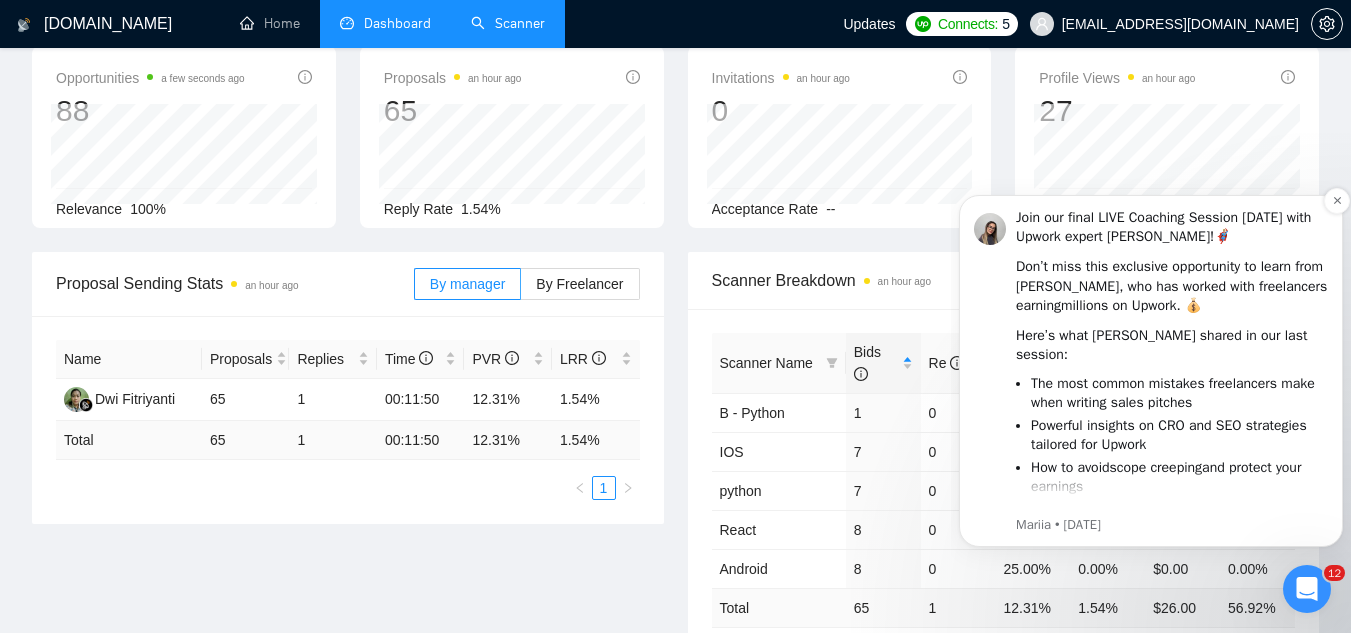click on "How to avoid  scope creeping  and protect your earnings" at bounding box center [1179, 477] 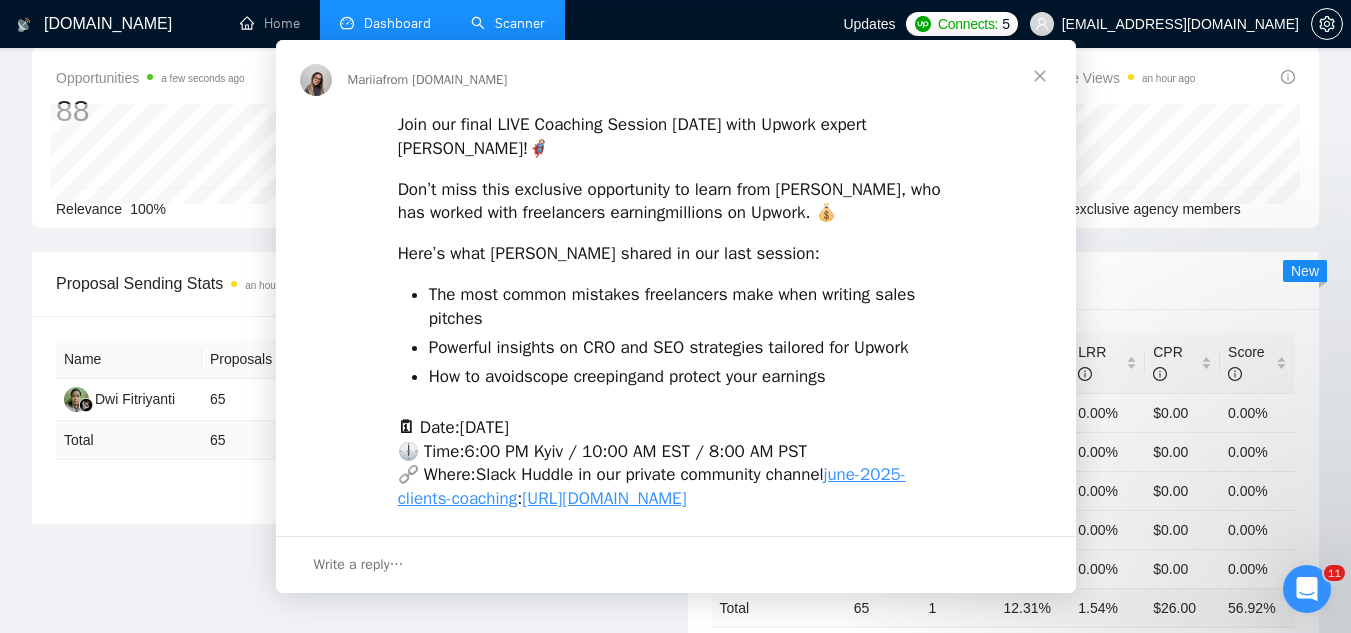 scroll, scrollTop: 0, scrollLeft: 0, axis: both 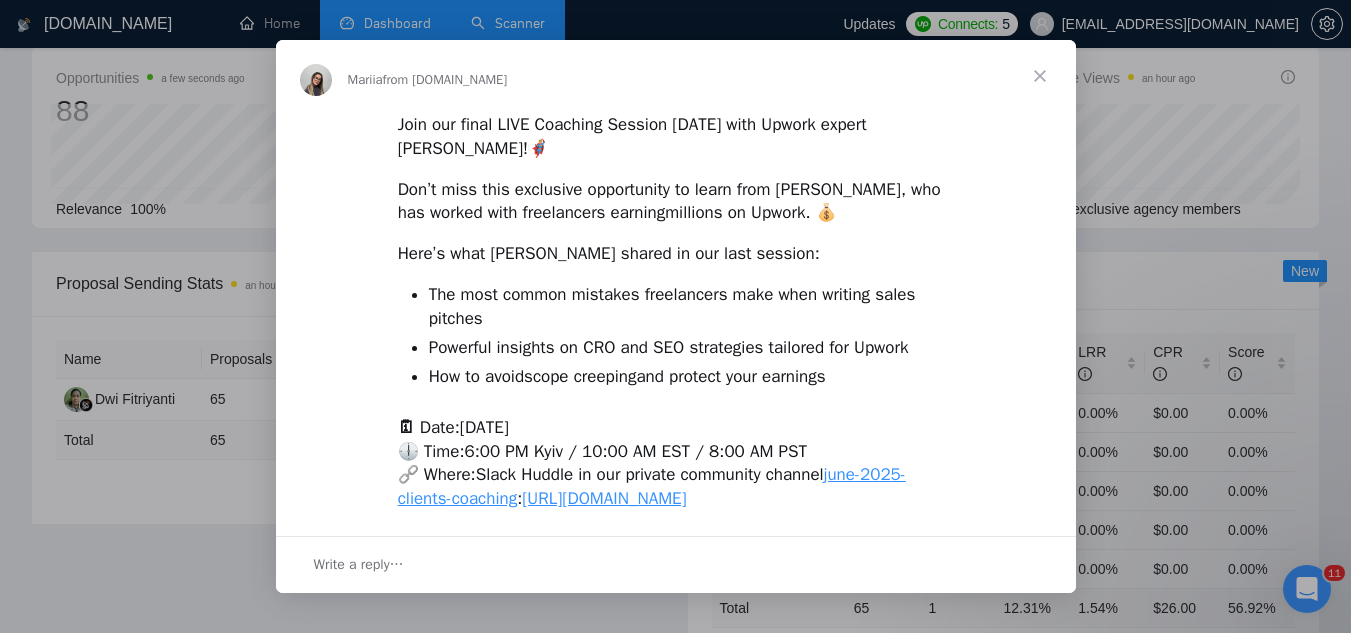 click at bounding box center (1040, 76) 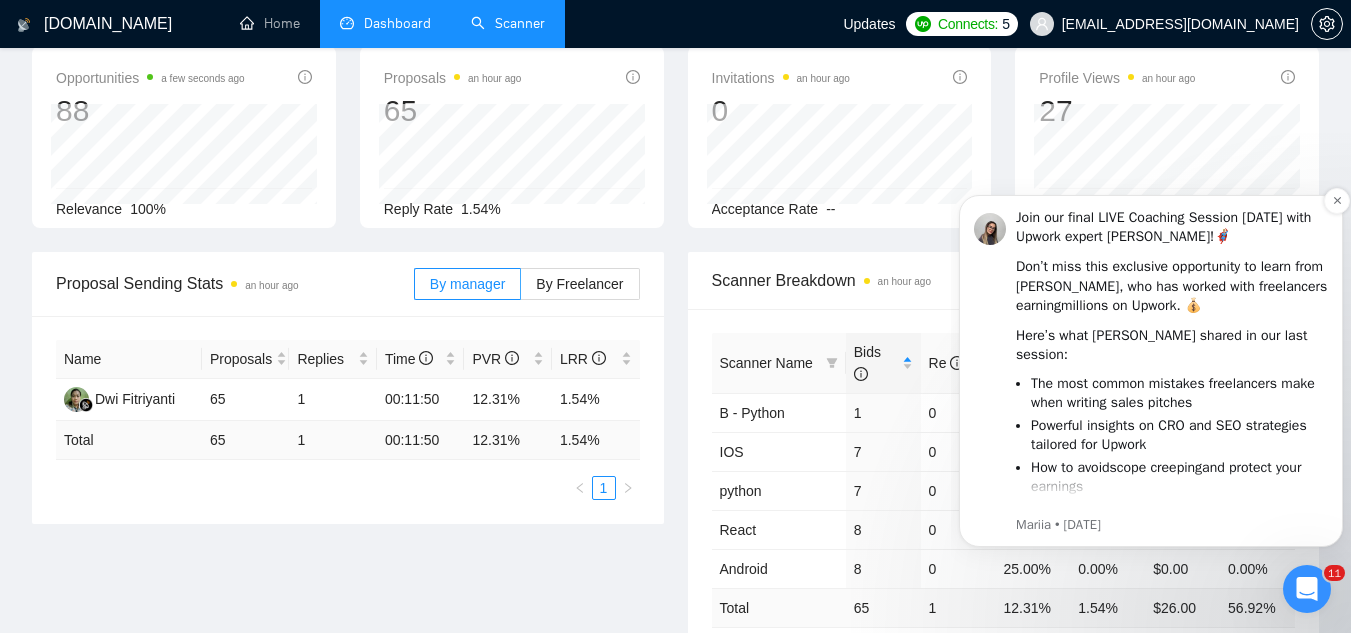 scroll, scrollTop: 0, scrollLeft: 0, axis: both 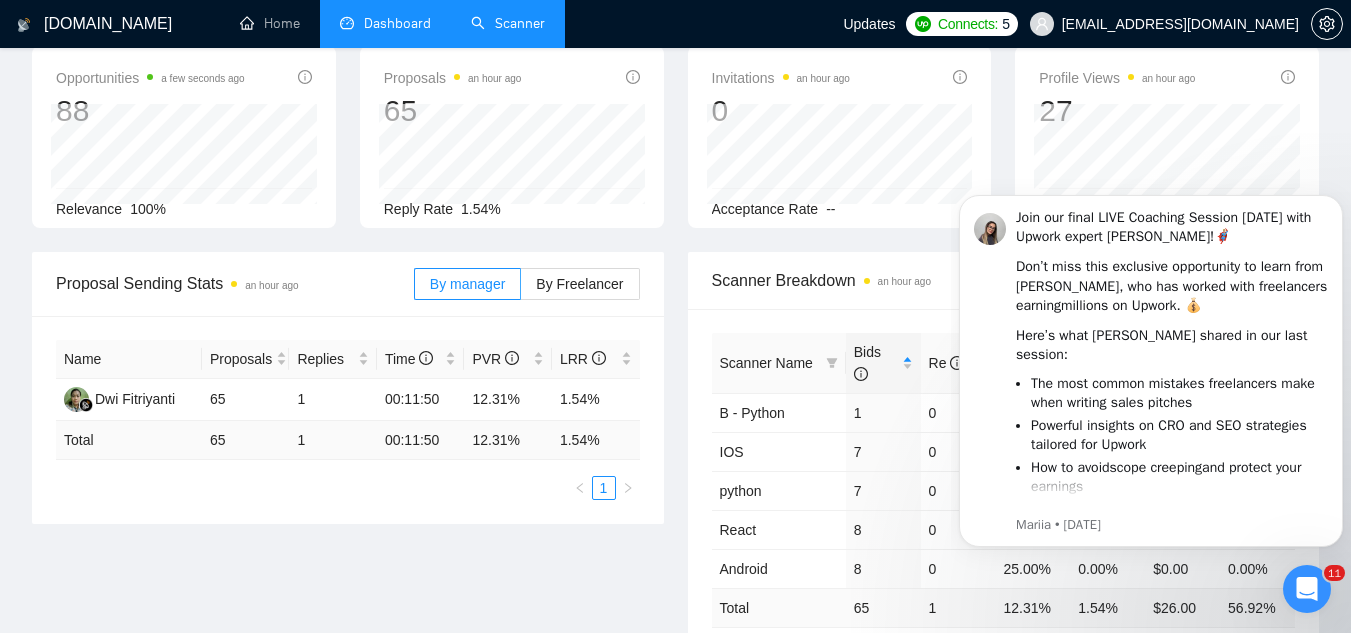 click on "Acceptance Rate --" at bounding box center (840, 209) 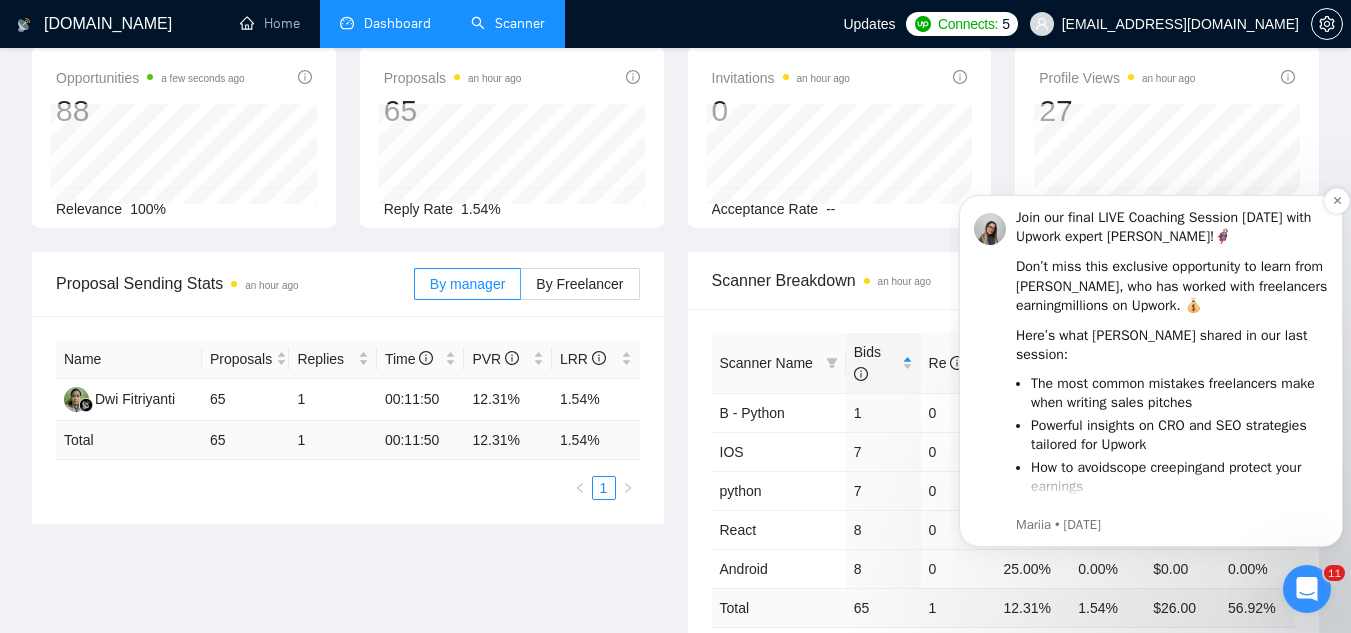click on "Powerful insights on CRO and SEO strategies tailored for Upwork" at bounding box center [1179, 435] 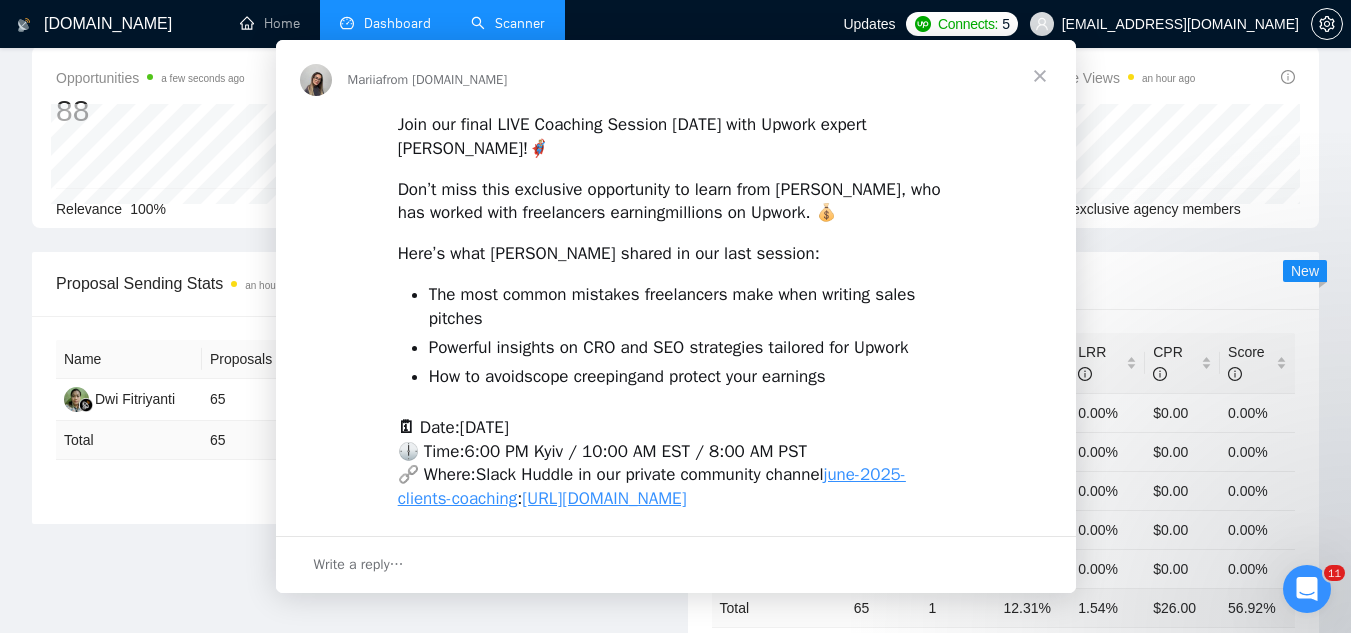 scroll, scrollTop: 0, scrollLeft: 0, axis: both 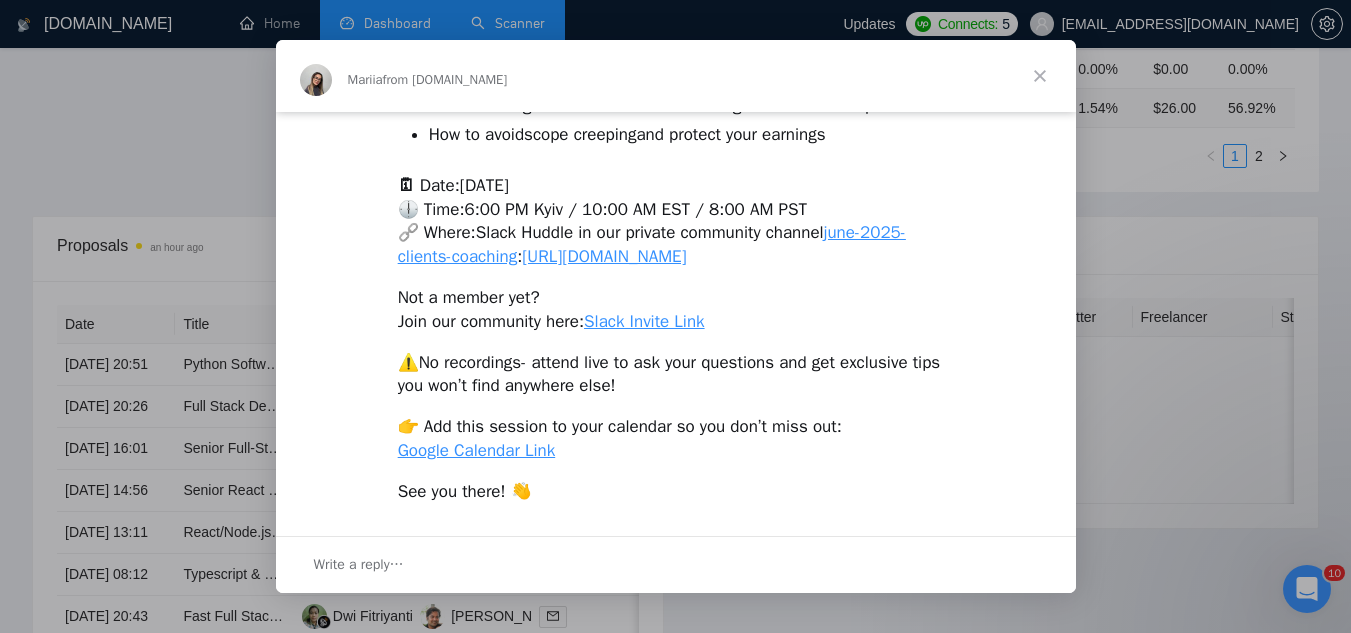 click at bounding box center (1040, 76) 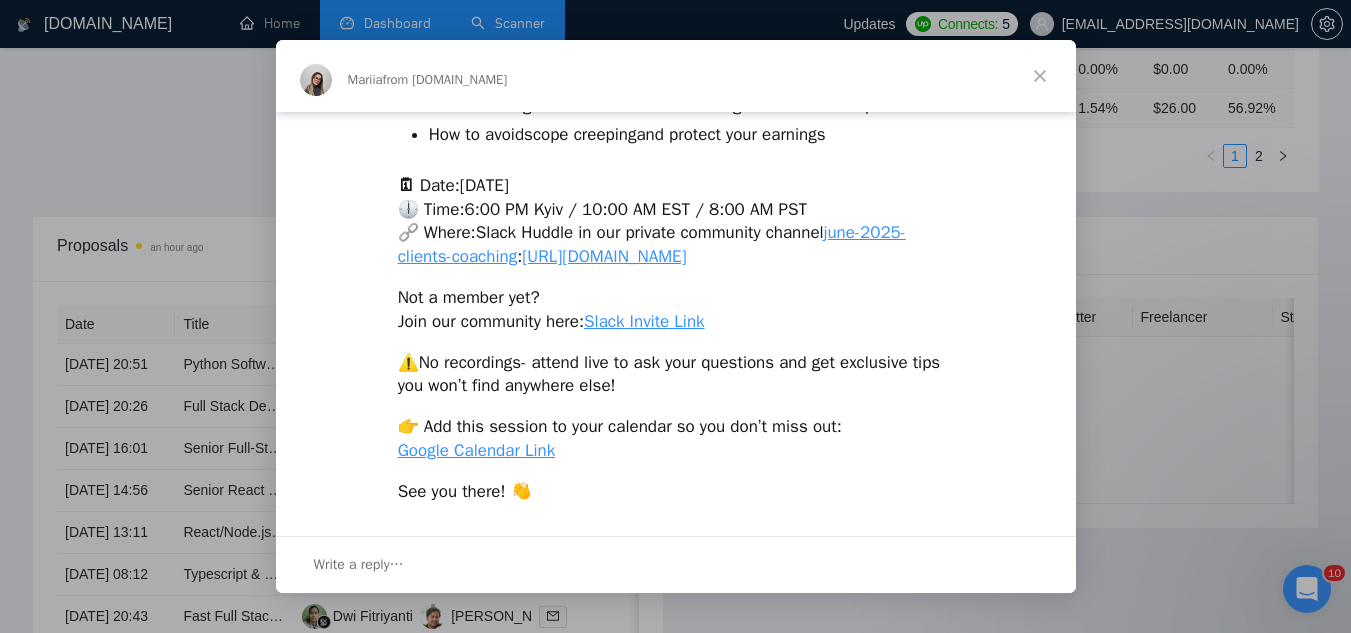 click on "25.00%" at bounding box center [1032, 68] 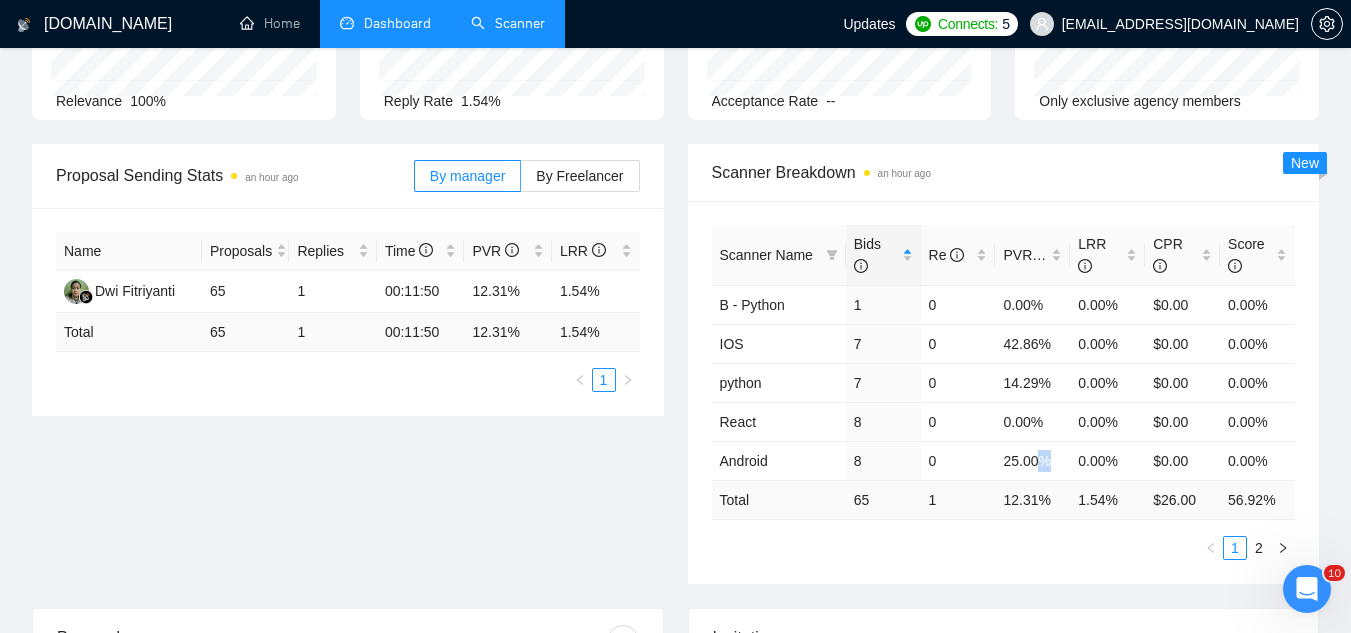 scroll, scrollTop: 200, scrollLeft: 0, axis: vertical 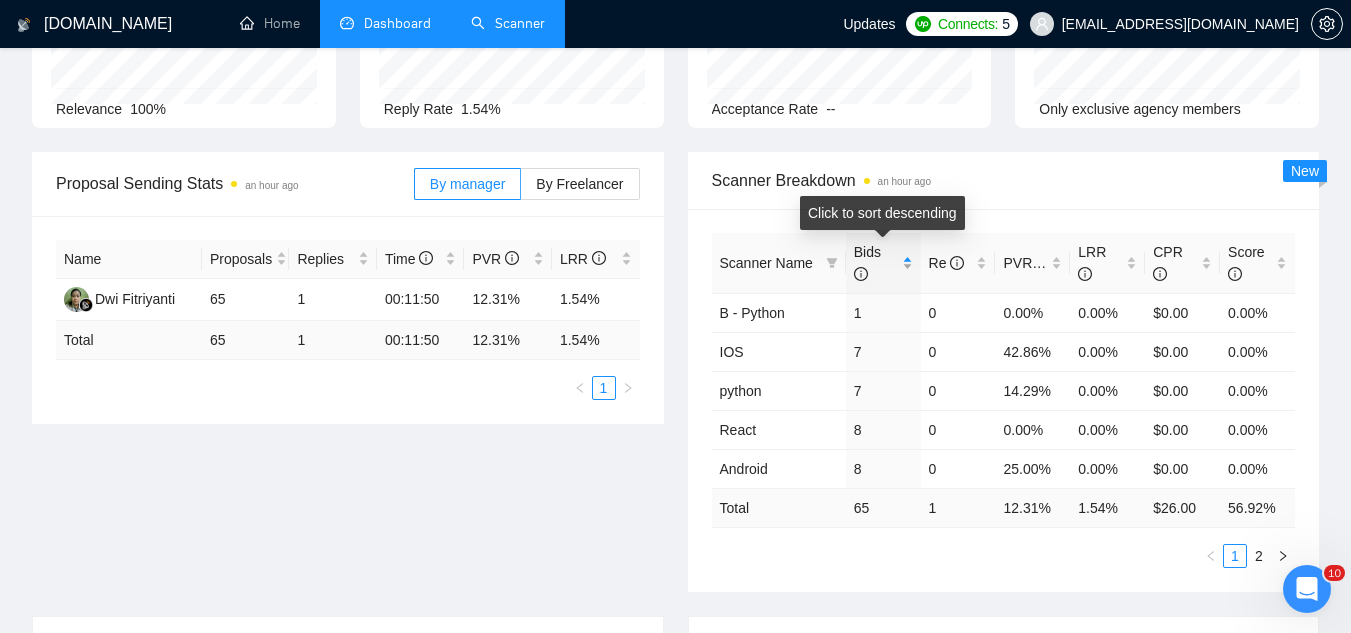 click on "Bids" at bounding box center (883, 263) 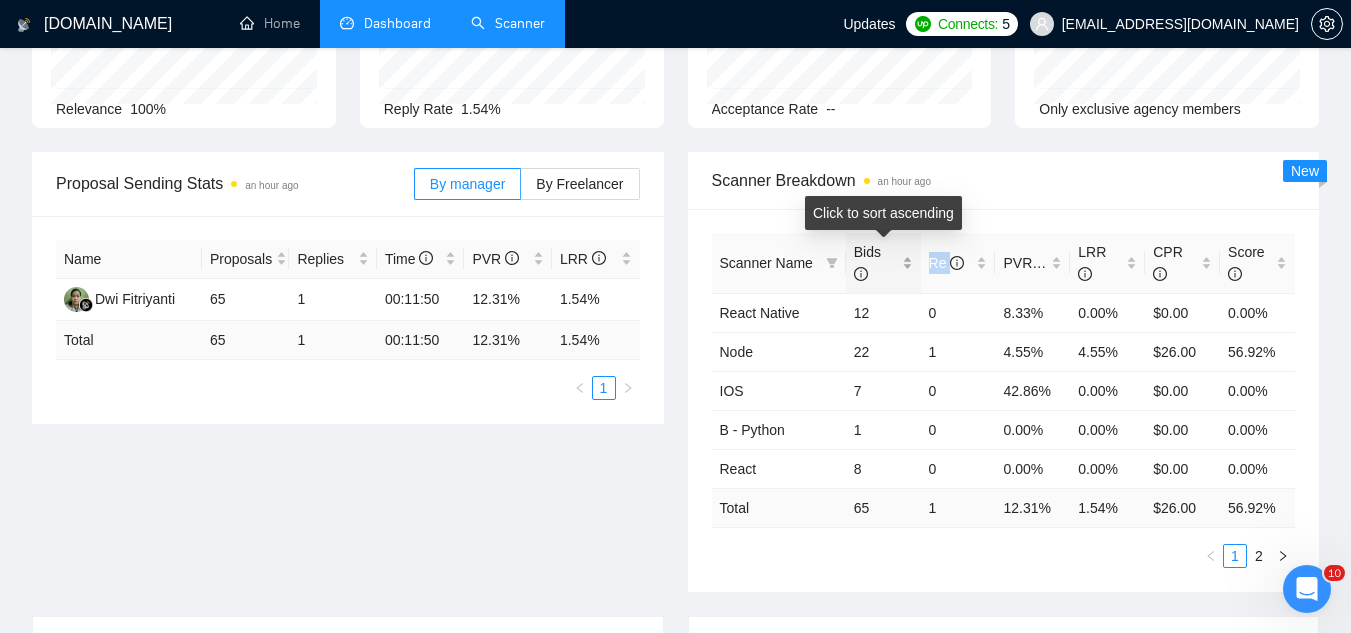 click on "Bids" at bounding box center (883, 263) 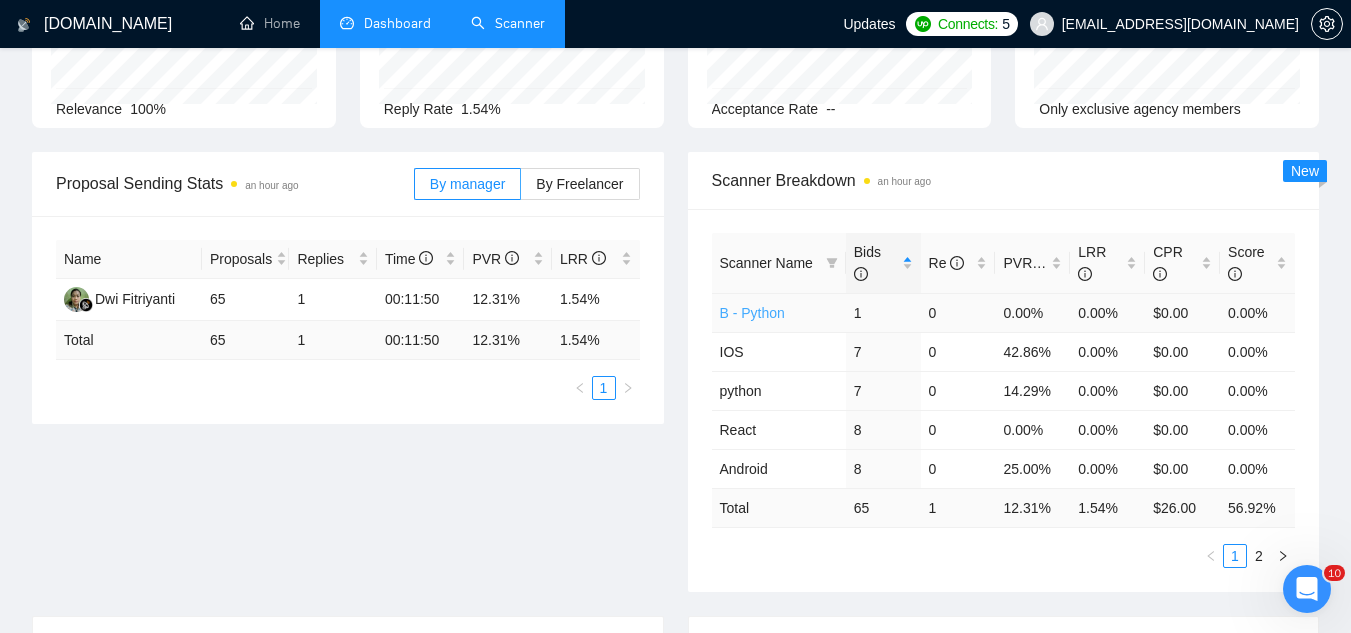 click on "B - Python" at bounding box center (752, 313) 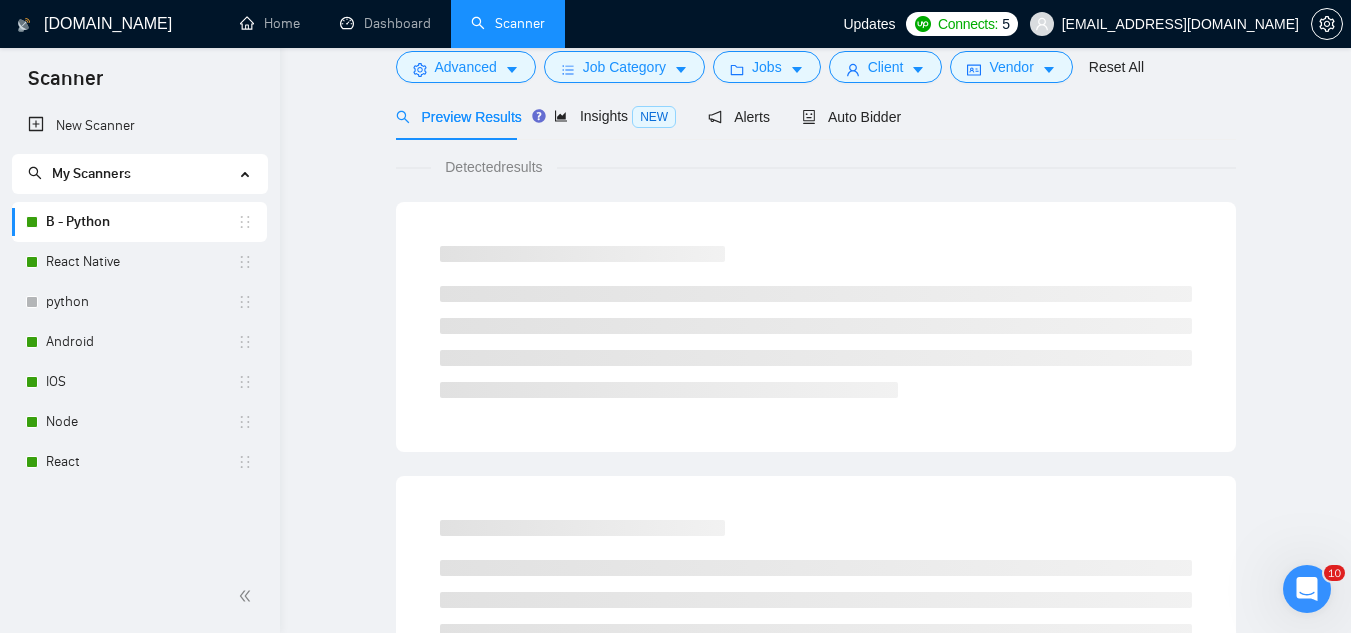scroll, scrollTop: 0, scrollLeft: 0, axis: both 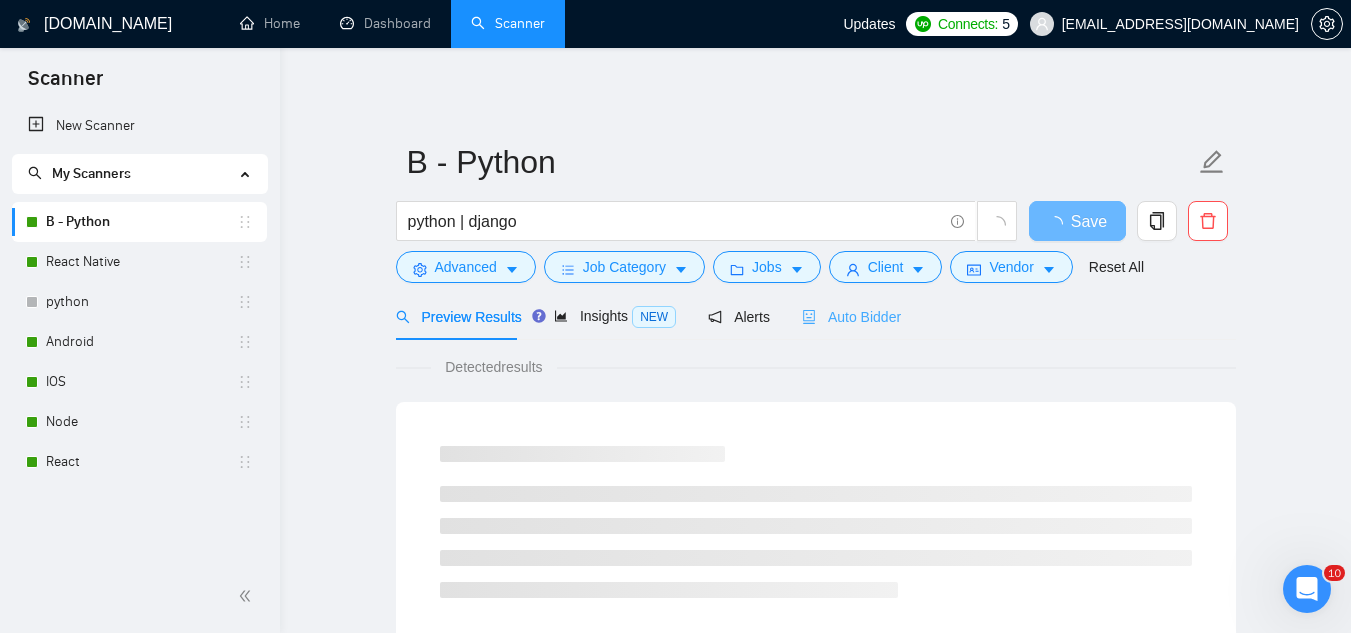 click on "Auto Bidder" at bounding box center (851, 316) 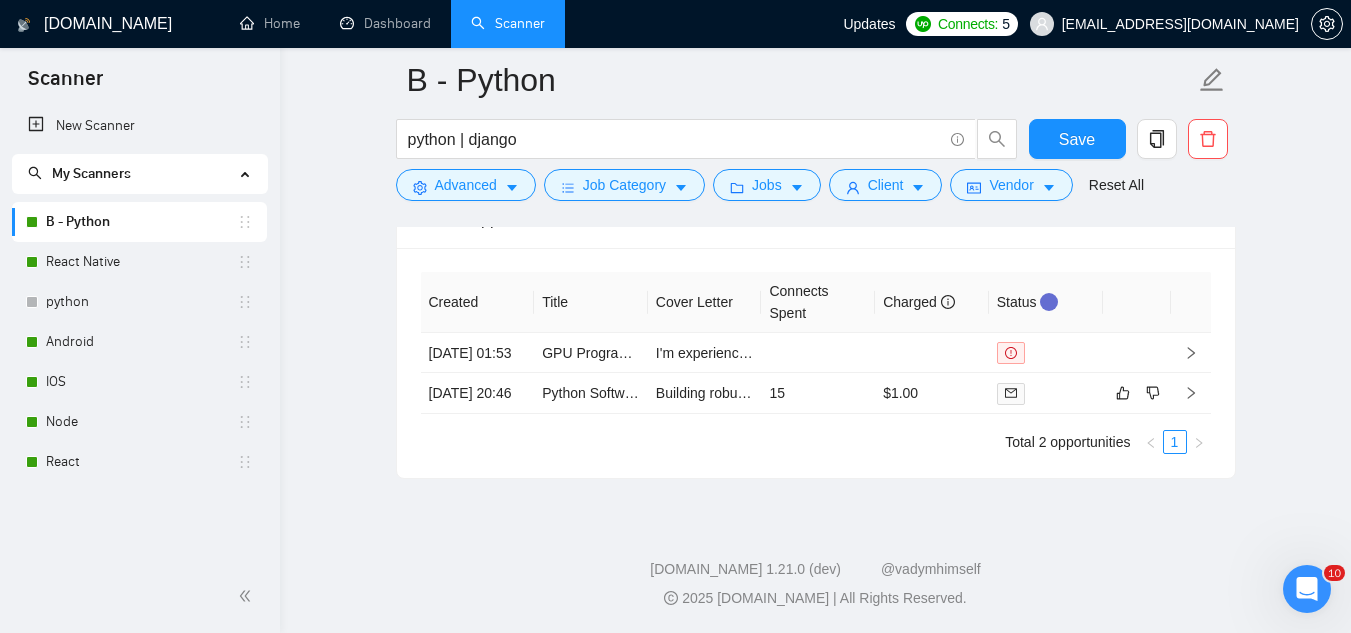 scroll, scrollTop: 4111, scrollLeft: 0, axis: vertical 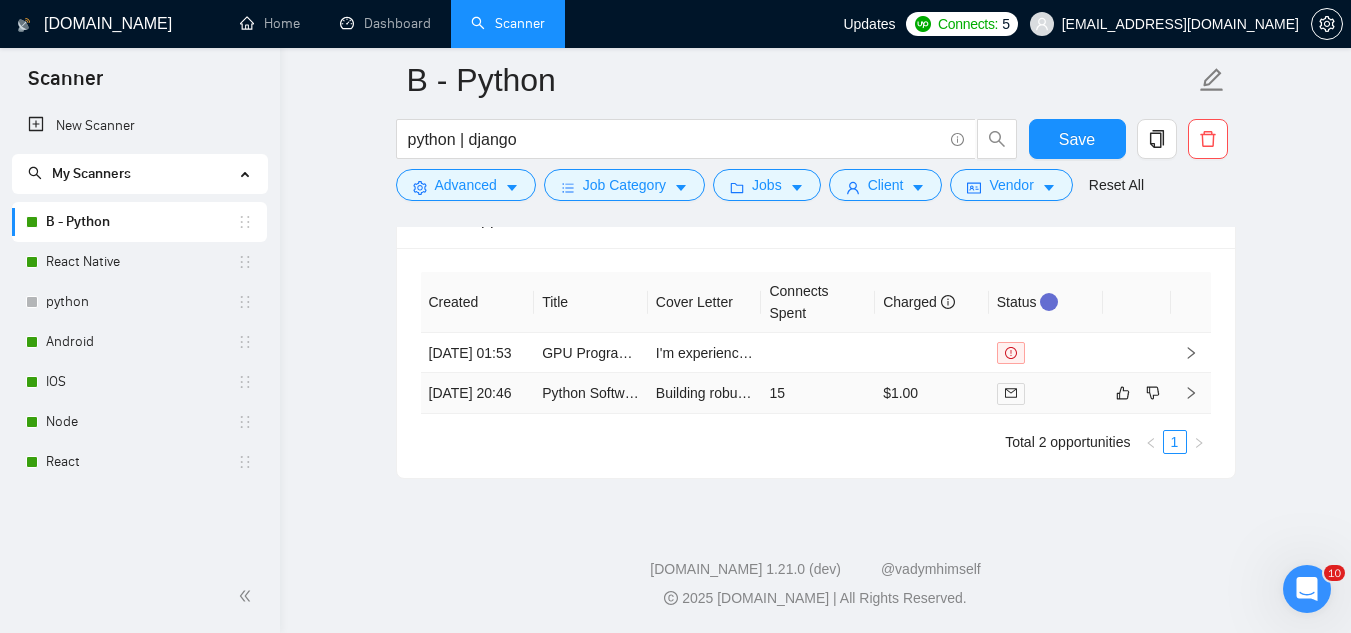 click on "Python Software Engineer – Chatbot & Messaging Integration" at bounding box center [591, 393] 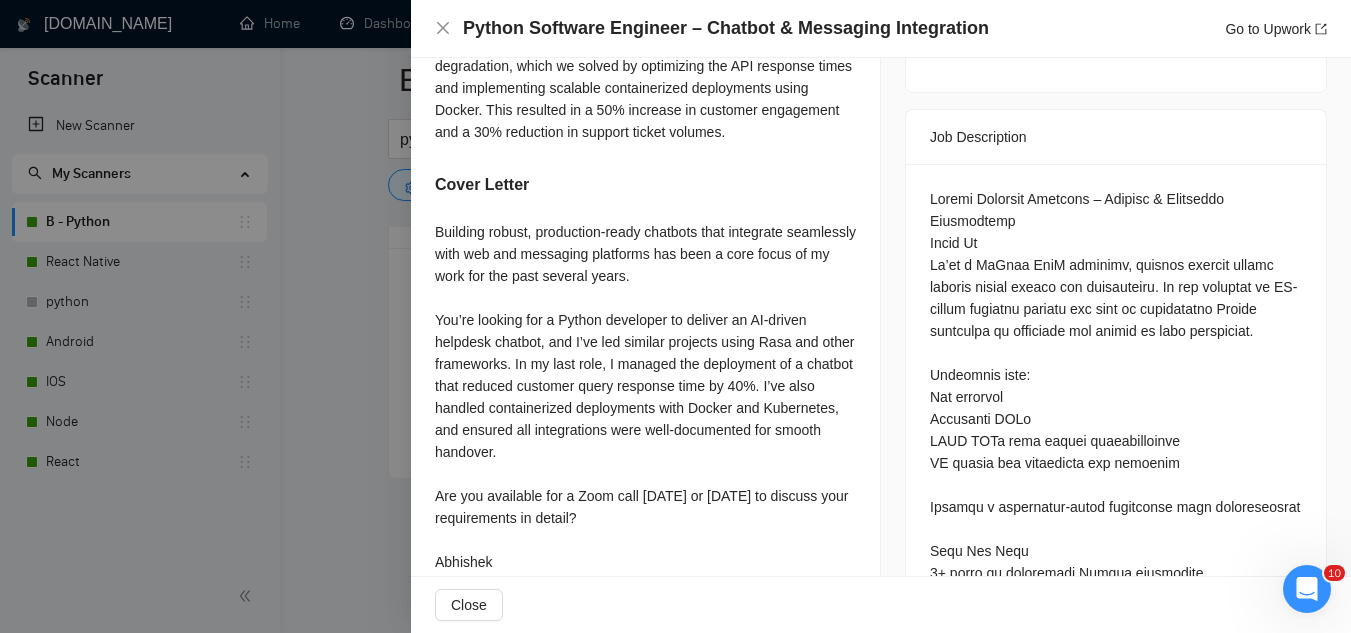 scroll, scrollTop: 800, scrollLeft: 0, axis: vertical 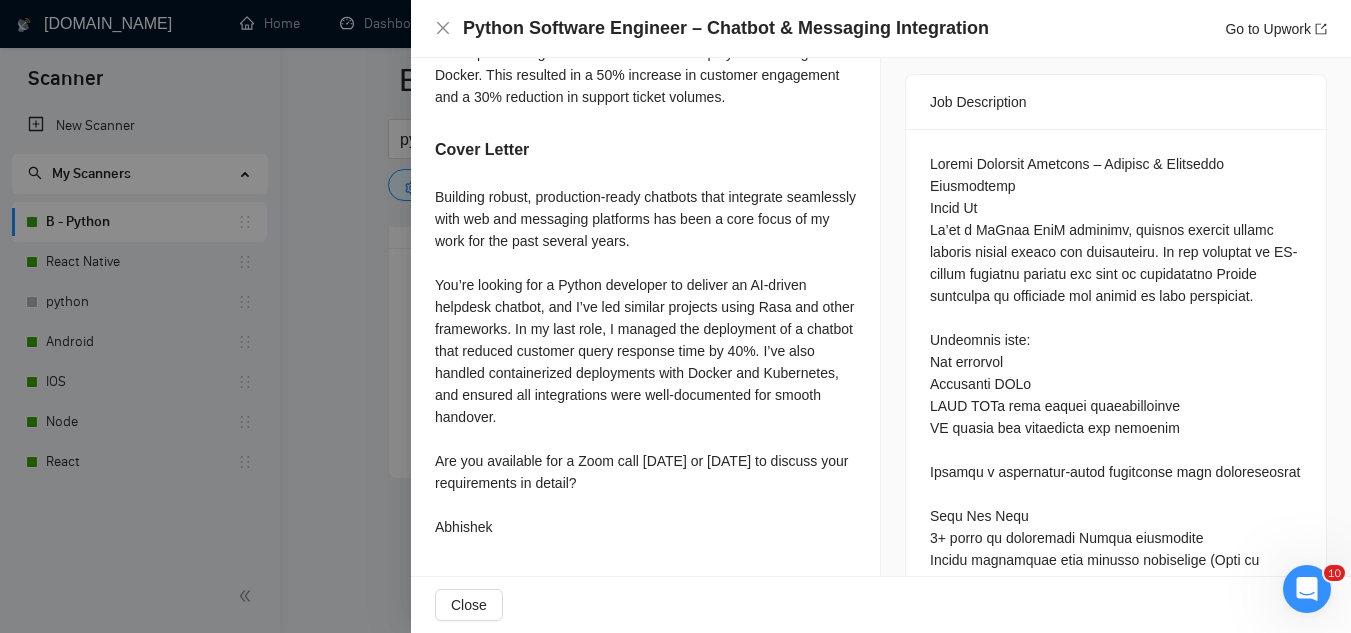 click on ""Please describe one project where you integrated a chatbot into an existing system. Include what your role was, the technologies you used, and any challenges you solved." In a recent project, I integrated a chatbot into an existing e-commerce platform using Rasa as the framework. My role was to lead the development and integration efforts, which included designing the conversation flows and ensuring seamless interaction with the platform's REST APIs. One major challenge was ensuring the chatbot could handle peak loads without performance degradation, which we solved by optimizing the API response times and implementing scalable containerized deployments using Docker. This resulted in a 50% increase in customer engagement and a 30% reduction in support ticket volumes. Cover Letter" at bounding box center [645, 165] 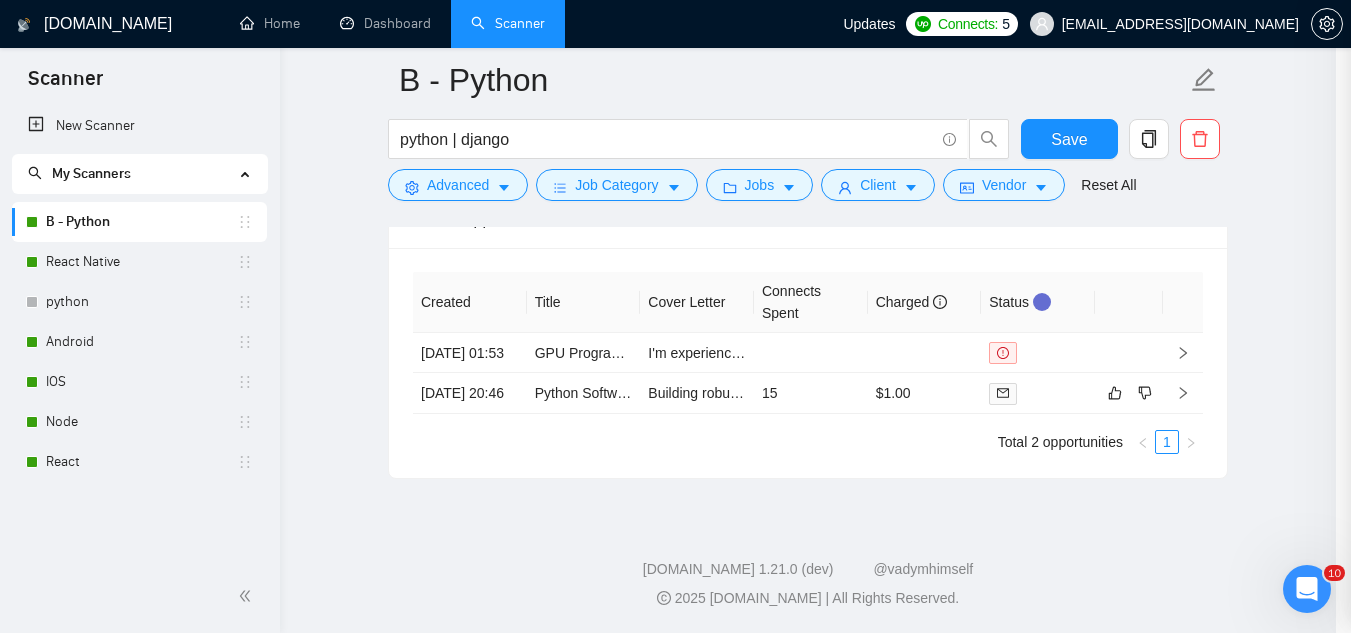 click at bounding box center (675, 316) 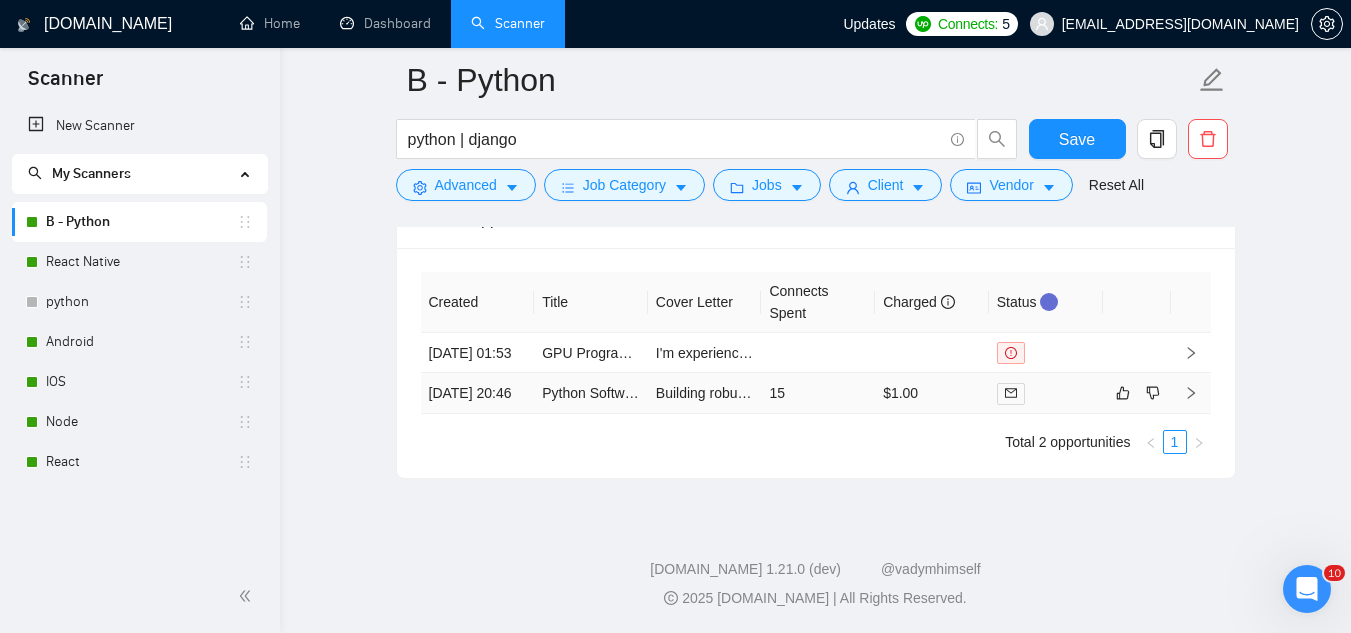 click on "Python Software Engineer – Chatbot & Messaging Integration" at bounding box center (591, 393) 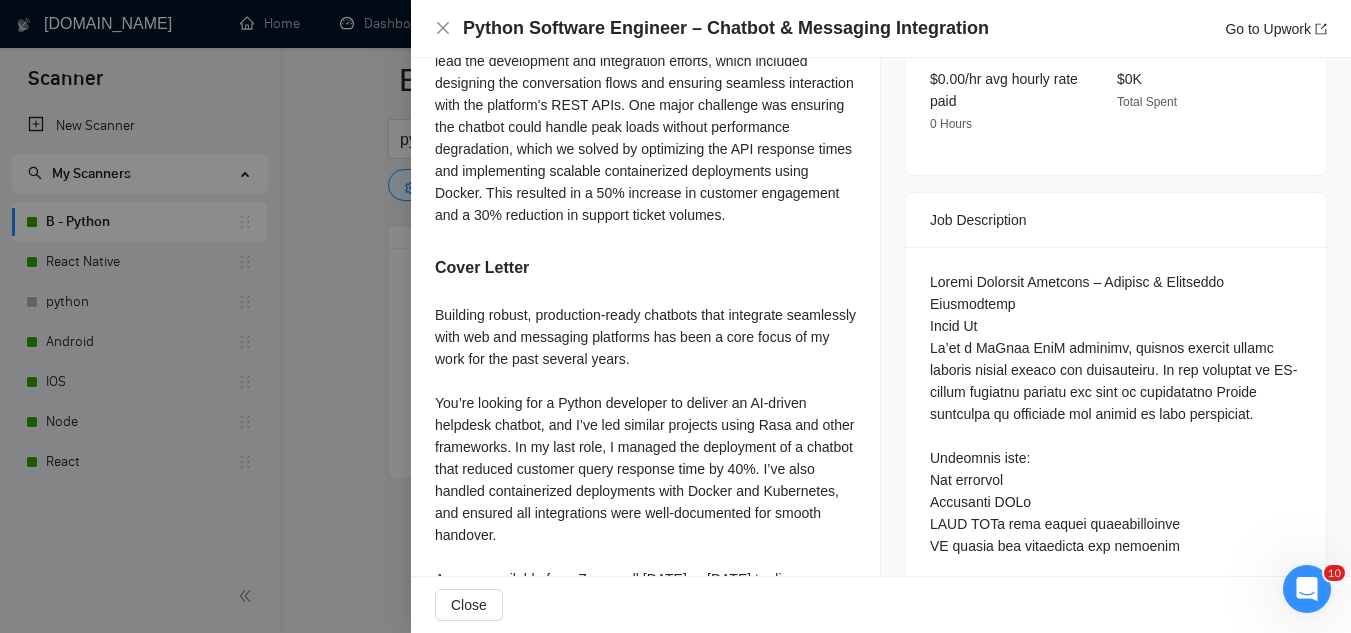 scroll, scrollTop: 500, scrollLeft: 0, axis: vertical 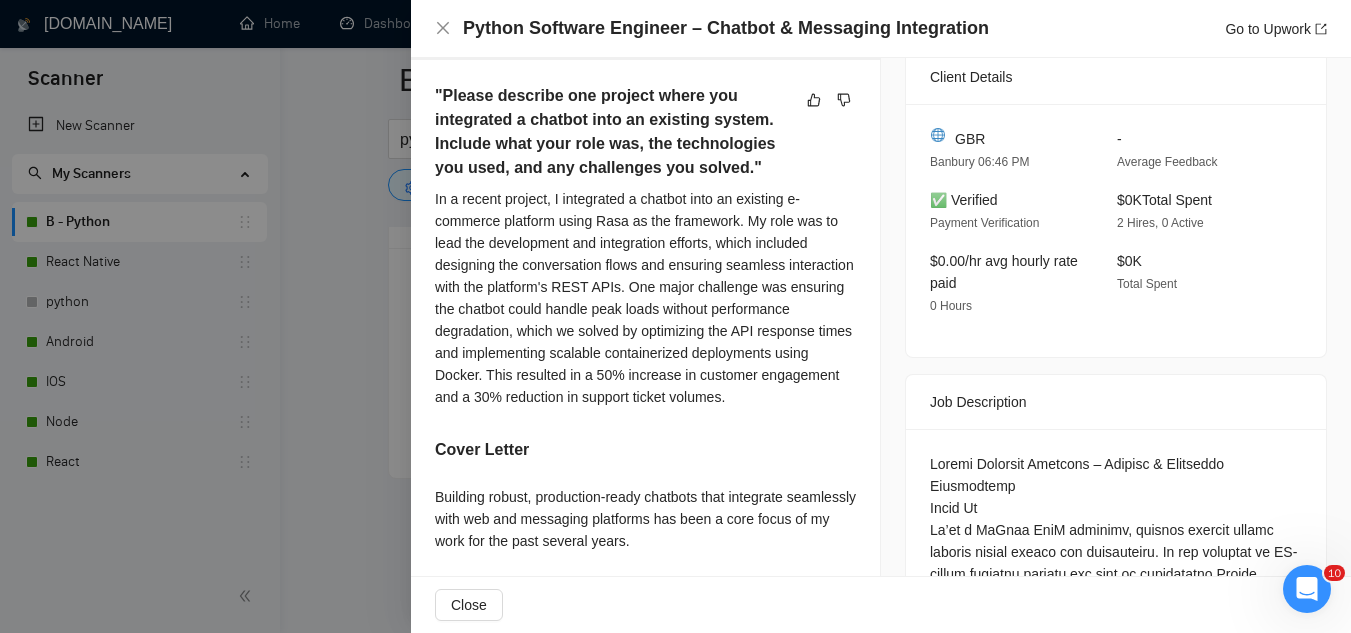 click at bounding box center [675, 316] 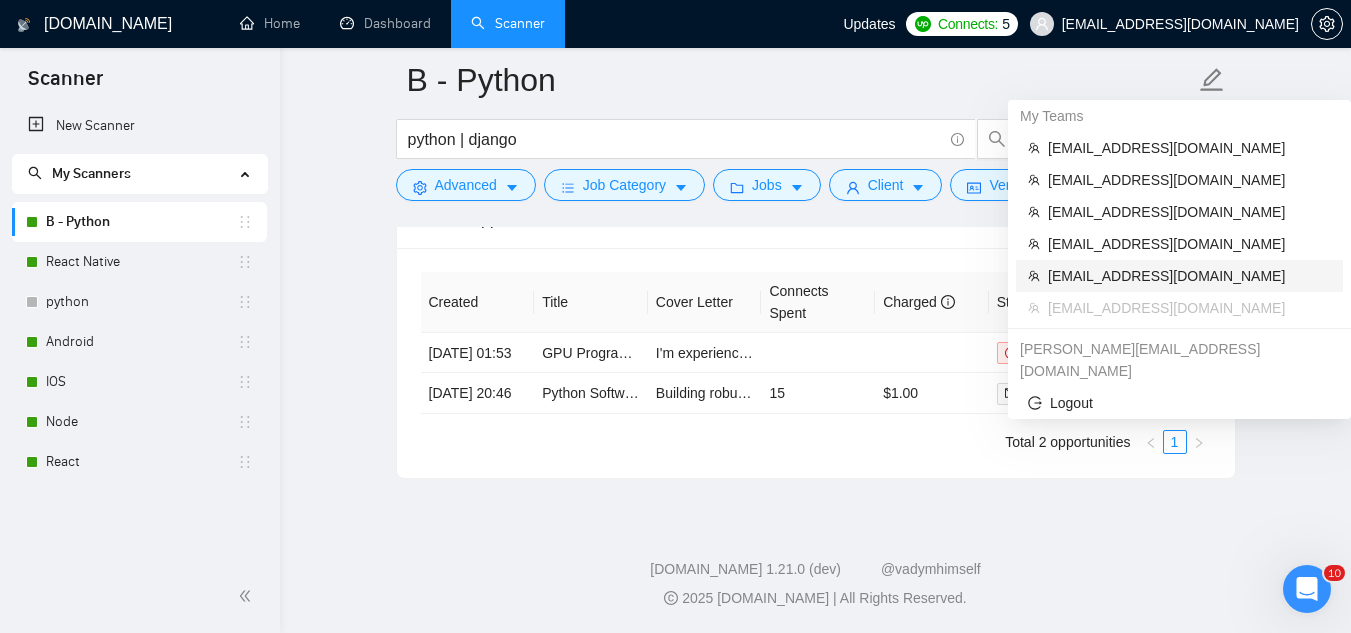 click on "[EMAIL_ADDRESS][DOMAIN_NAME]" at bounding box center [1189, 276] 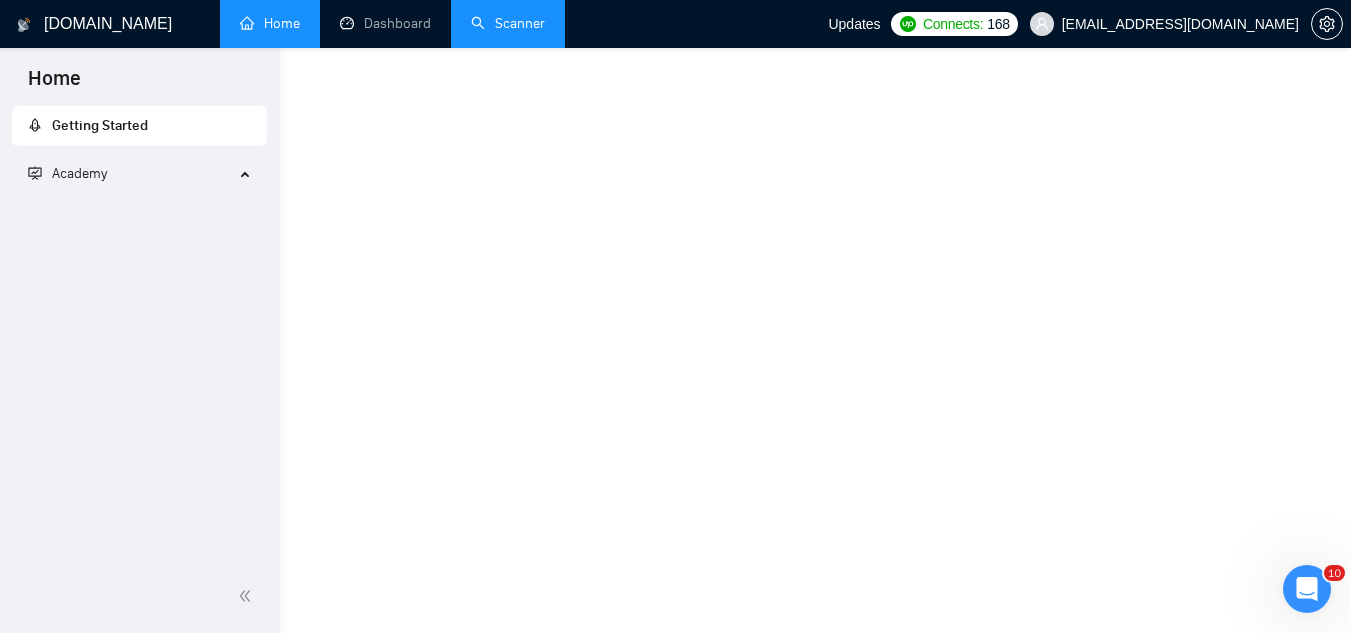 scroll, scrollTop: 1206, scrollLeft: 0, axis: vertical 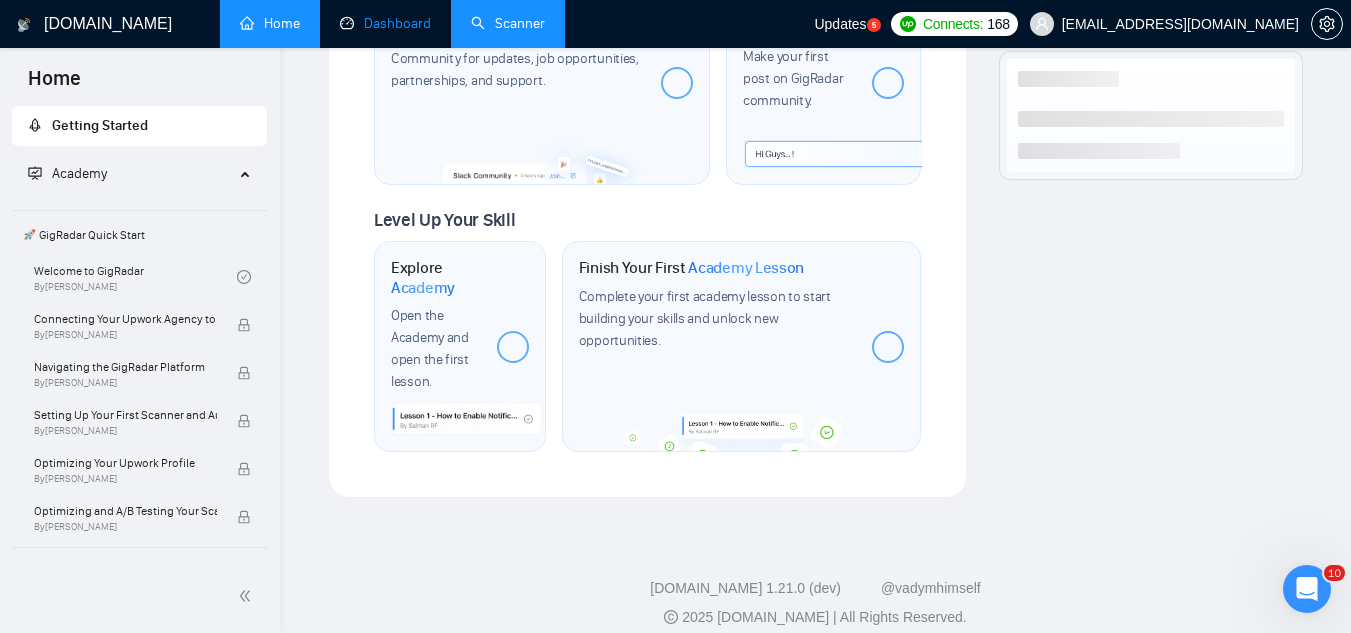 click on "Dashboard" at bounding box center (385, 23) 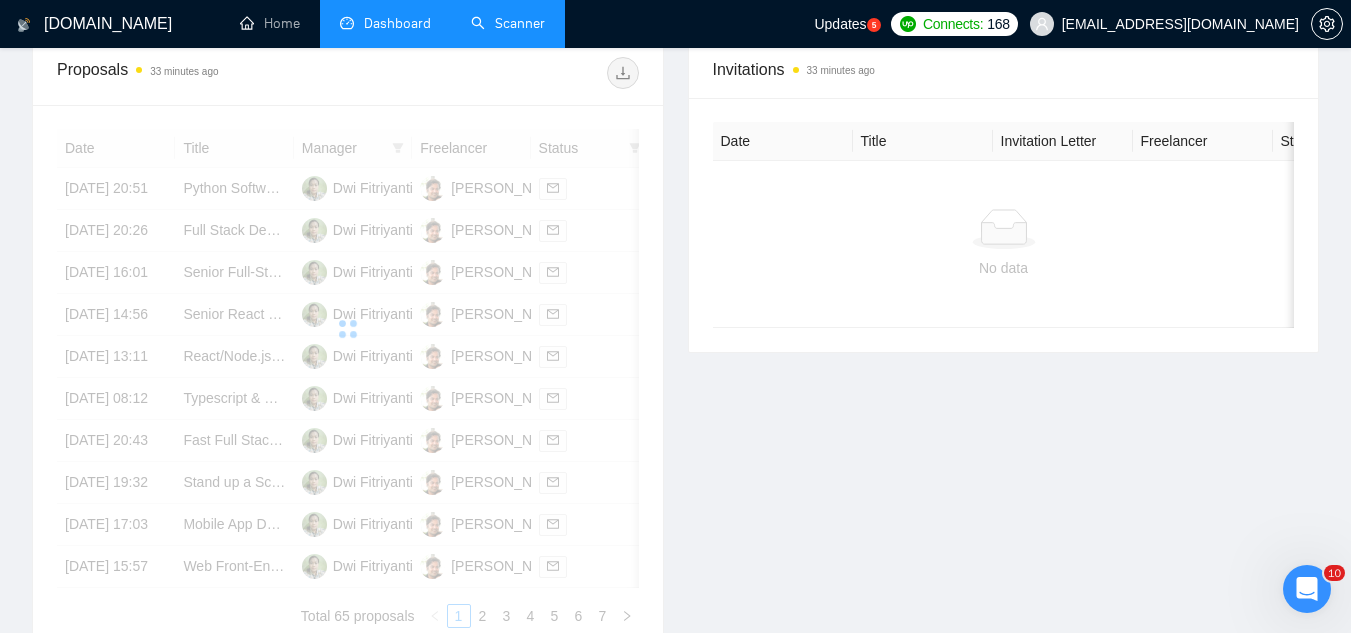 scroll, scrollTop: 602, scrollLeft: 0, axis: vertical 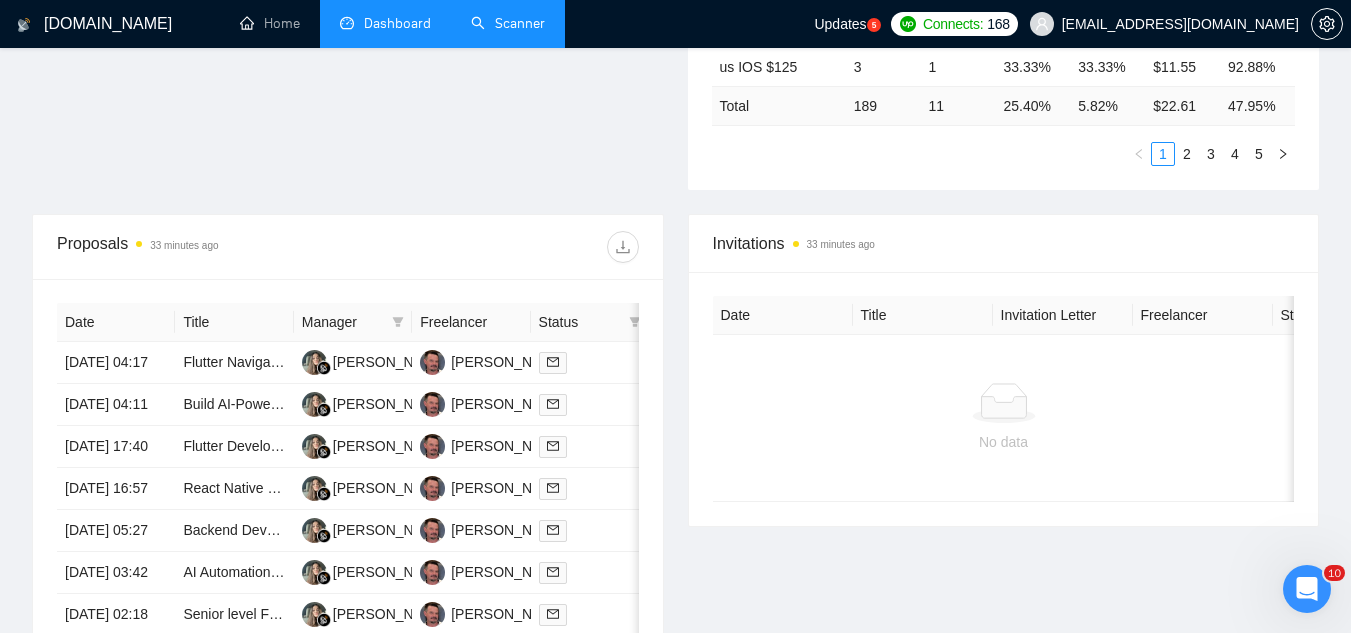 click on "Scanner" at bounding box center (508, 23) 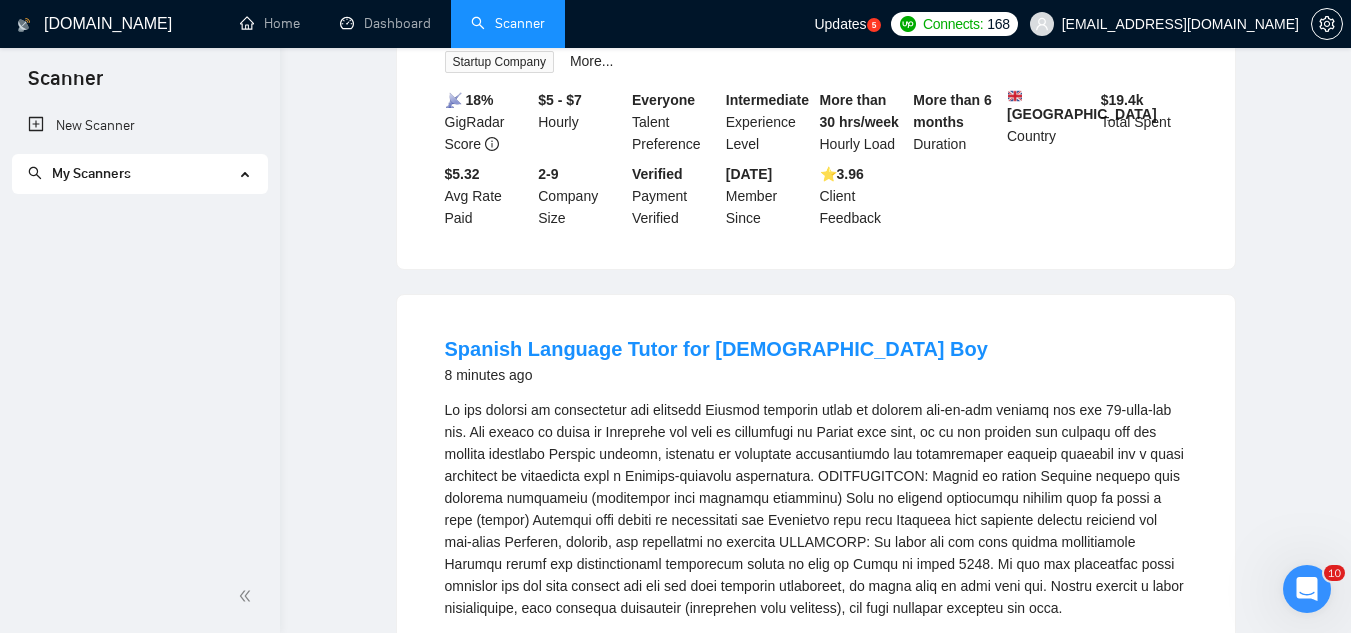 scroll, scrollTop: 0, scrollLeft: 0, axis: both 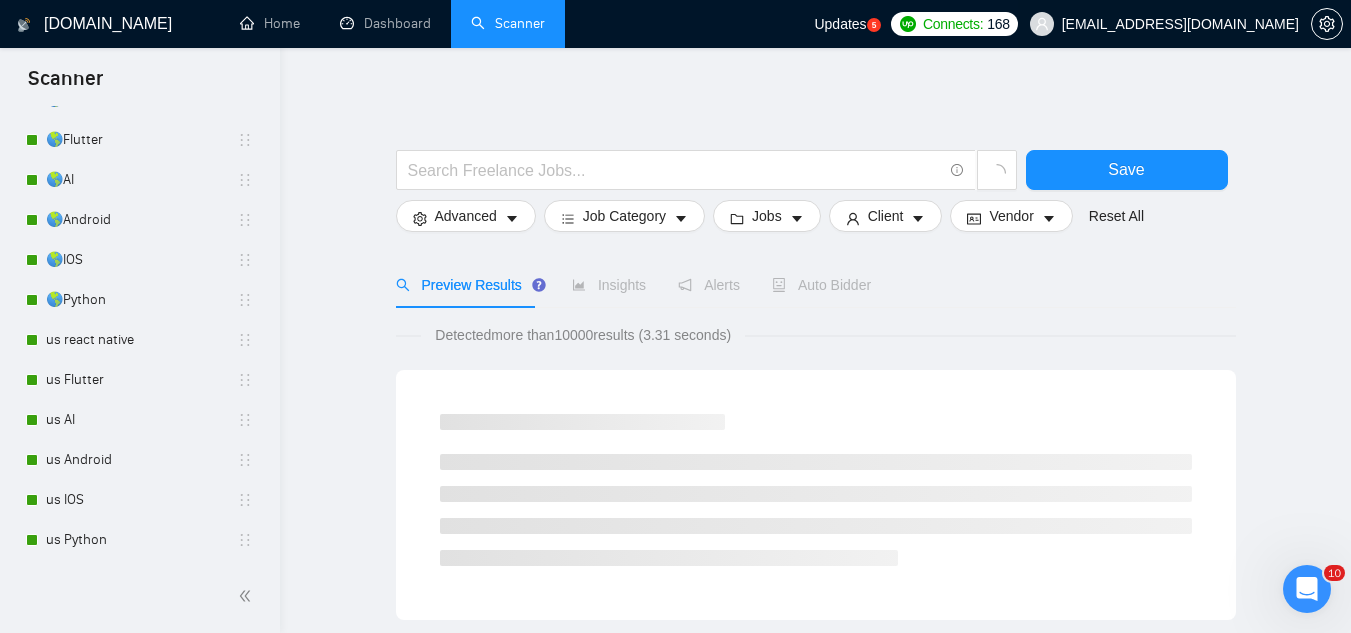 click on "[EMAIL_ADDRESS][DOMAIN_NAME]" at bounding box center (1164, 24) 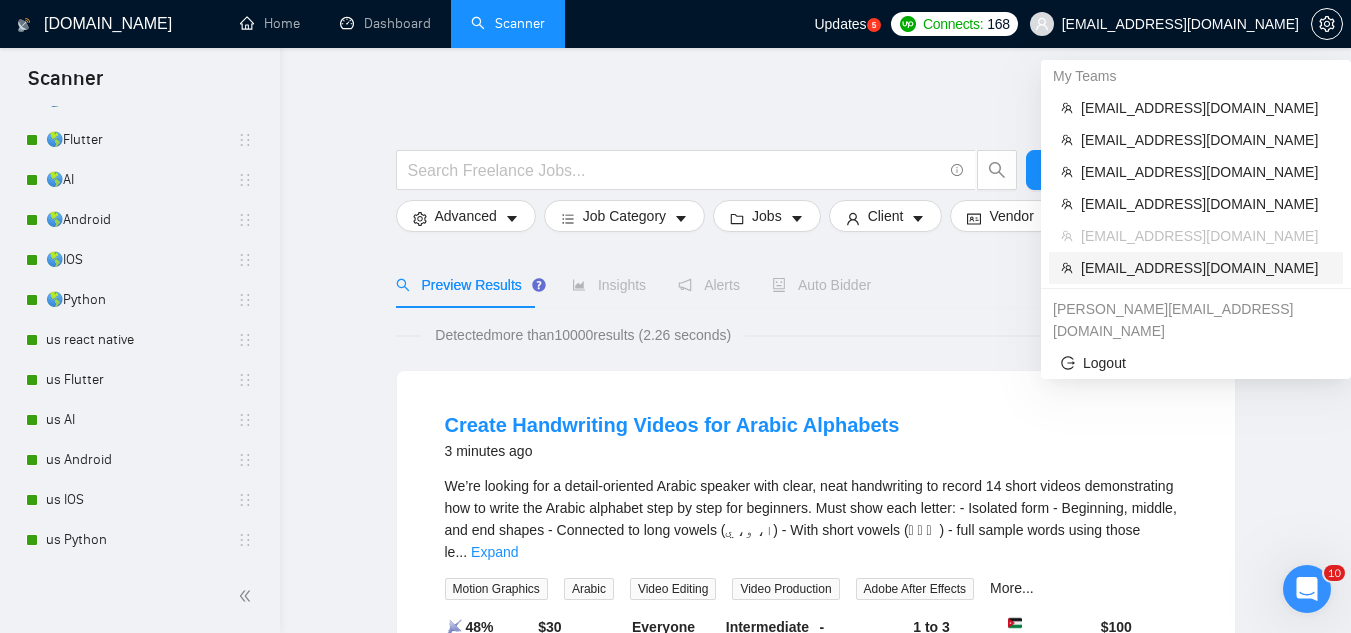 click on "[EMAIL_ADDRESS][DOMAIN_NAME]" at bounding box center [1206, 268] 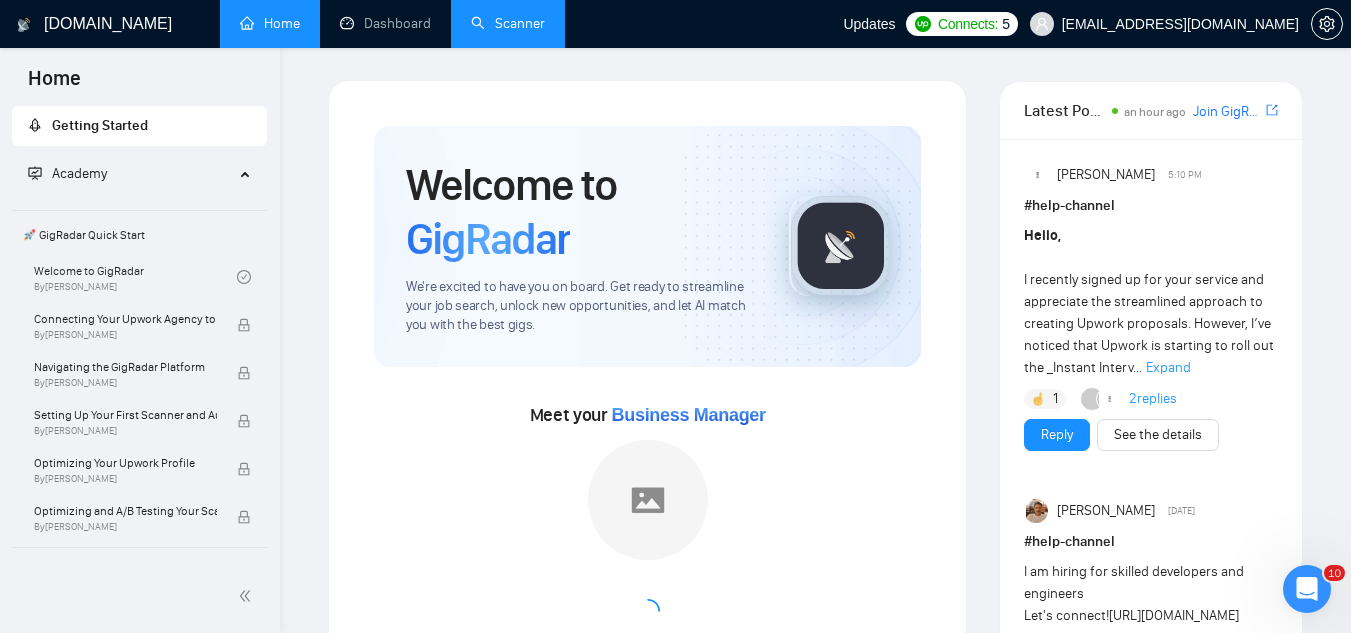 click on "Scanner" at bounding box center (508, 23) 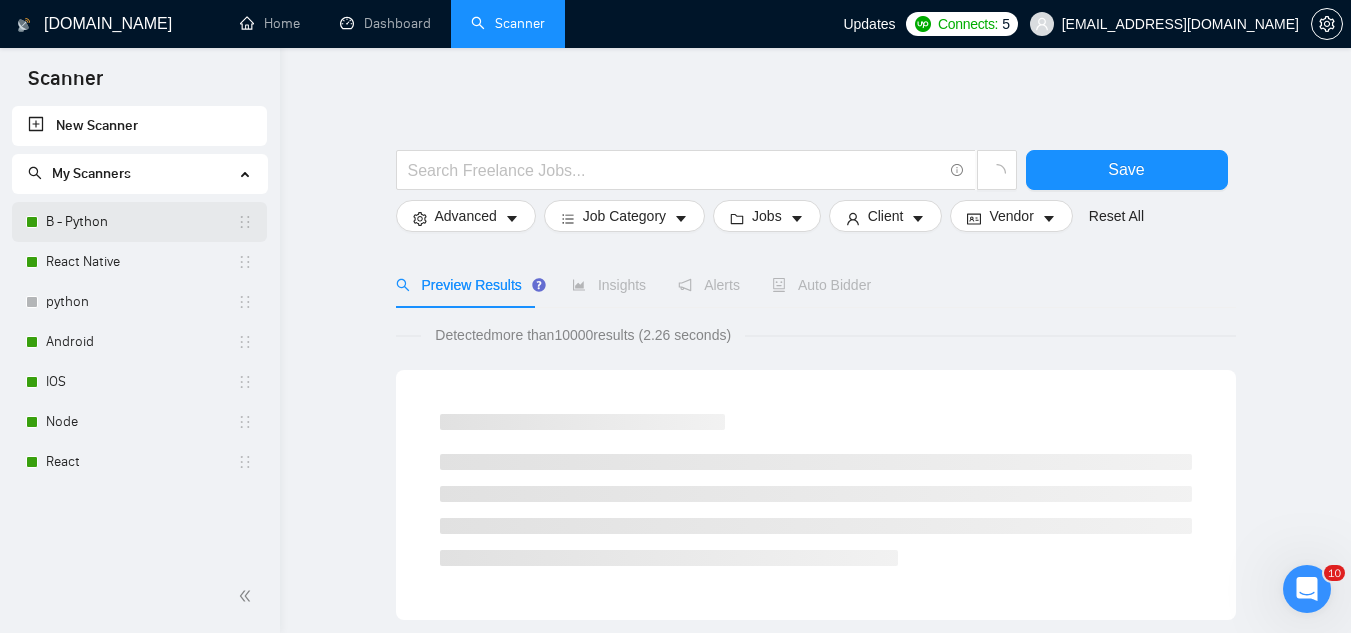 click on "B - Python" at bounding box center [141, 222] 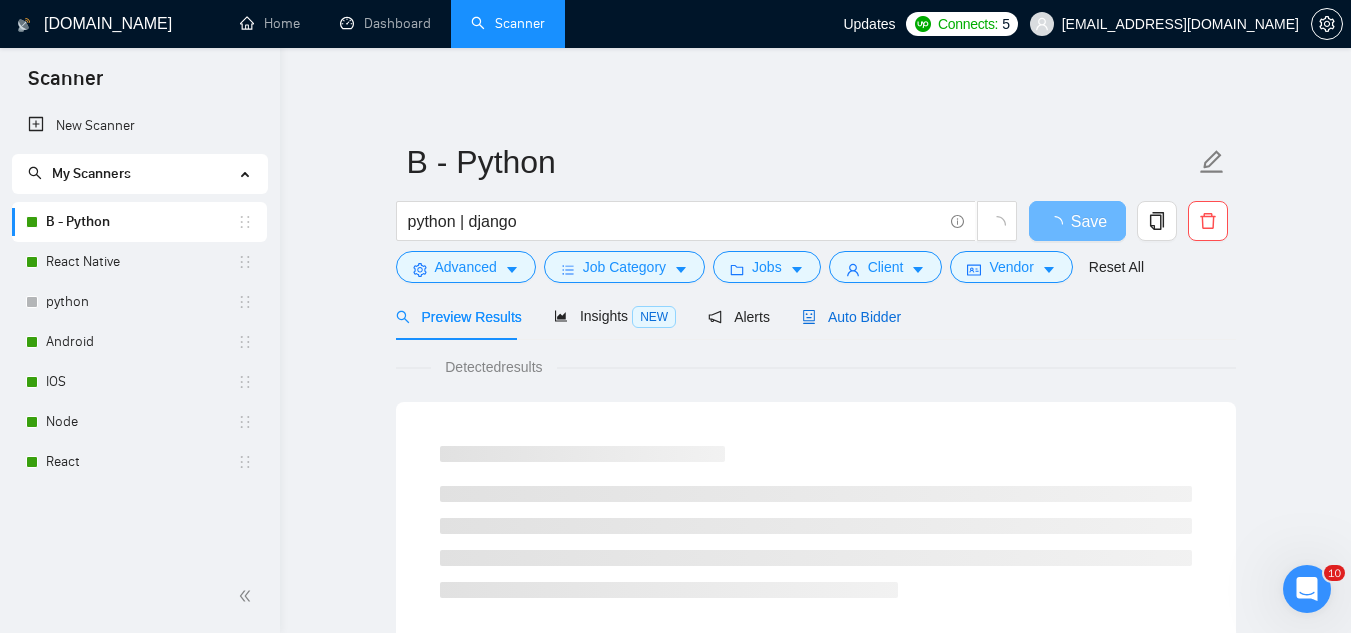 click on "Auto Bidder" at bounding box center [851, 317] 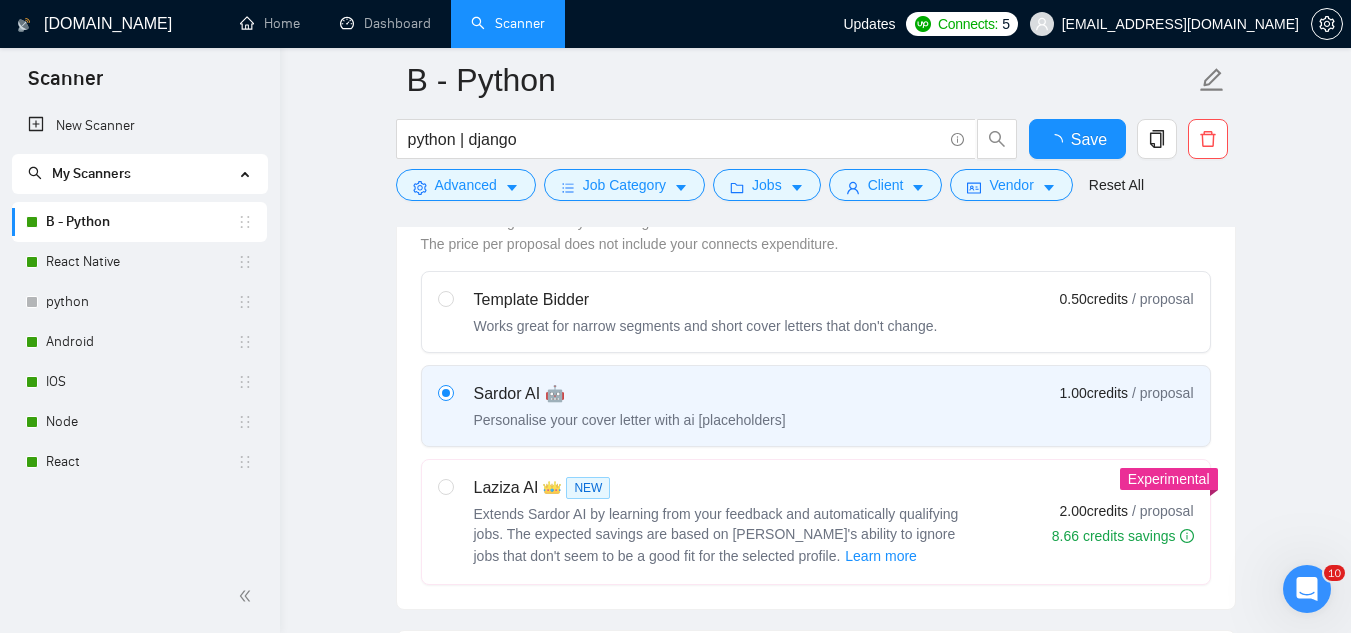 type 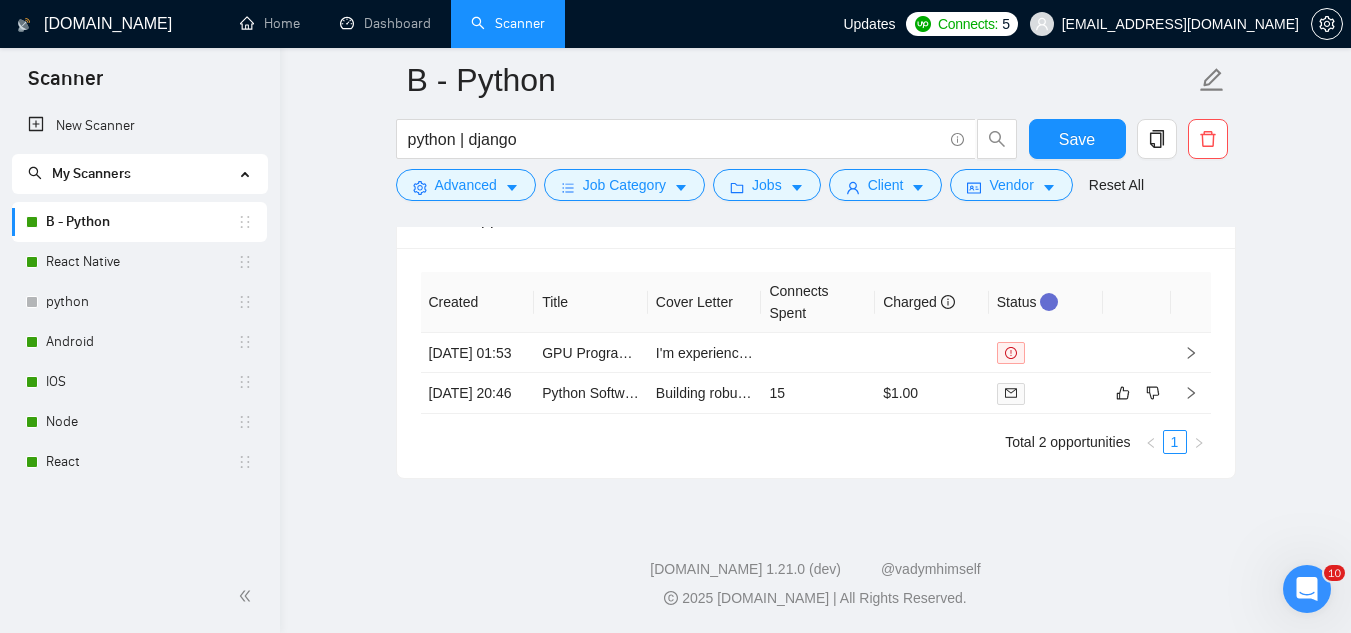 scroll, scrollTop: 4111, scrollLeft: 0, axis: vertical 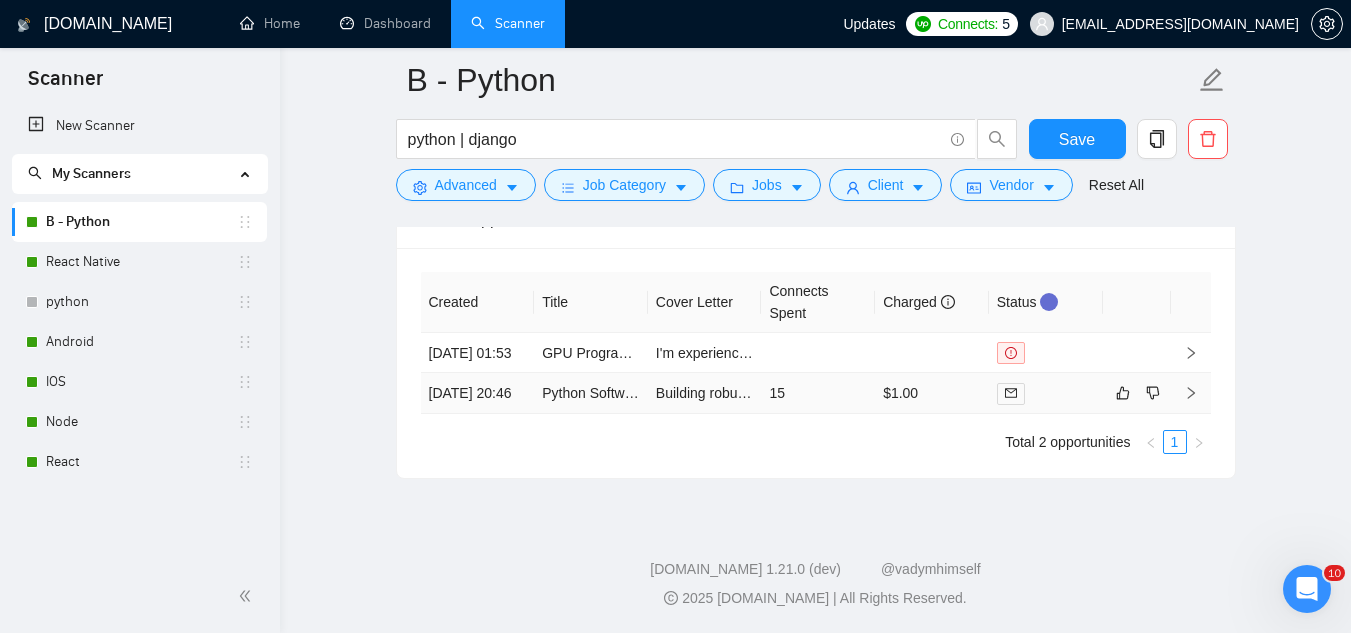 click on "Python Software Engineer – Chatbot & Messaging Integration" at bounding box center [591, 393] 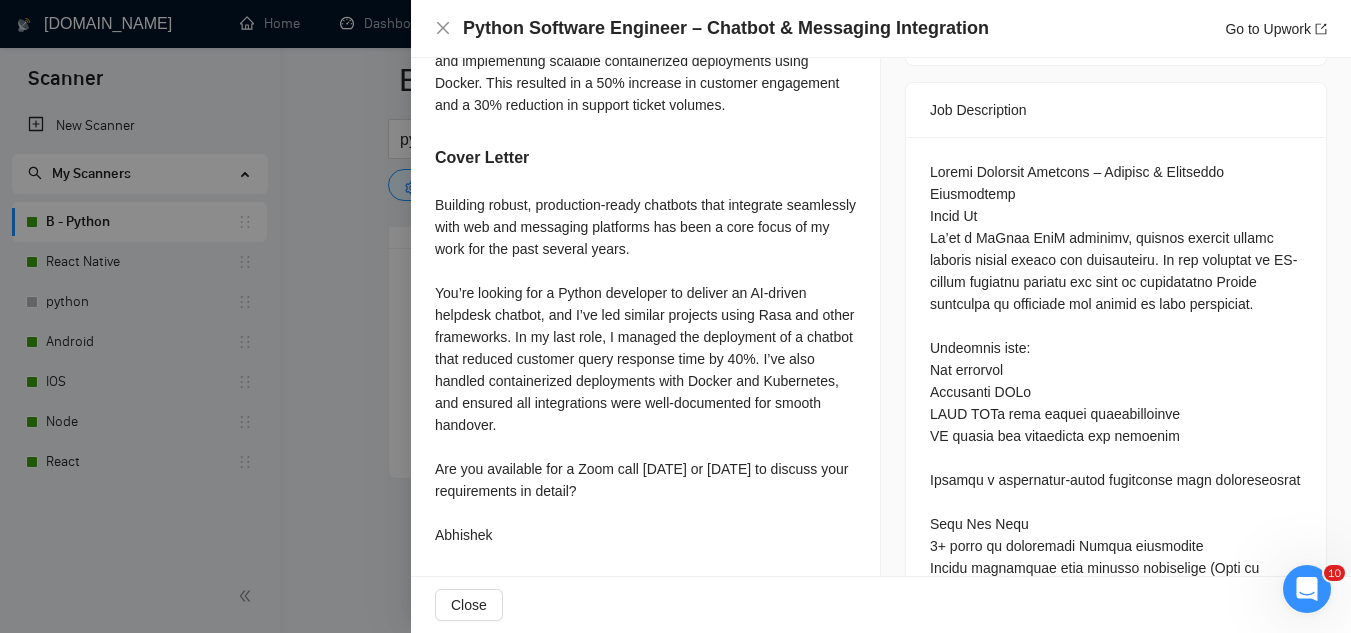 scroll, scrollTop: 800, scrollLeft: 0, axis: vertical 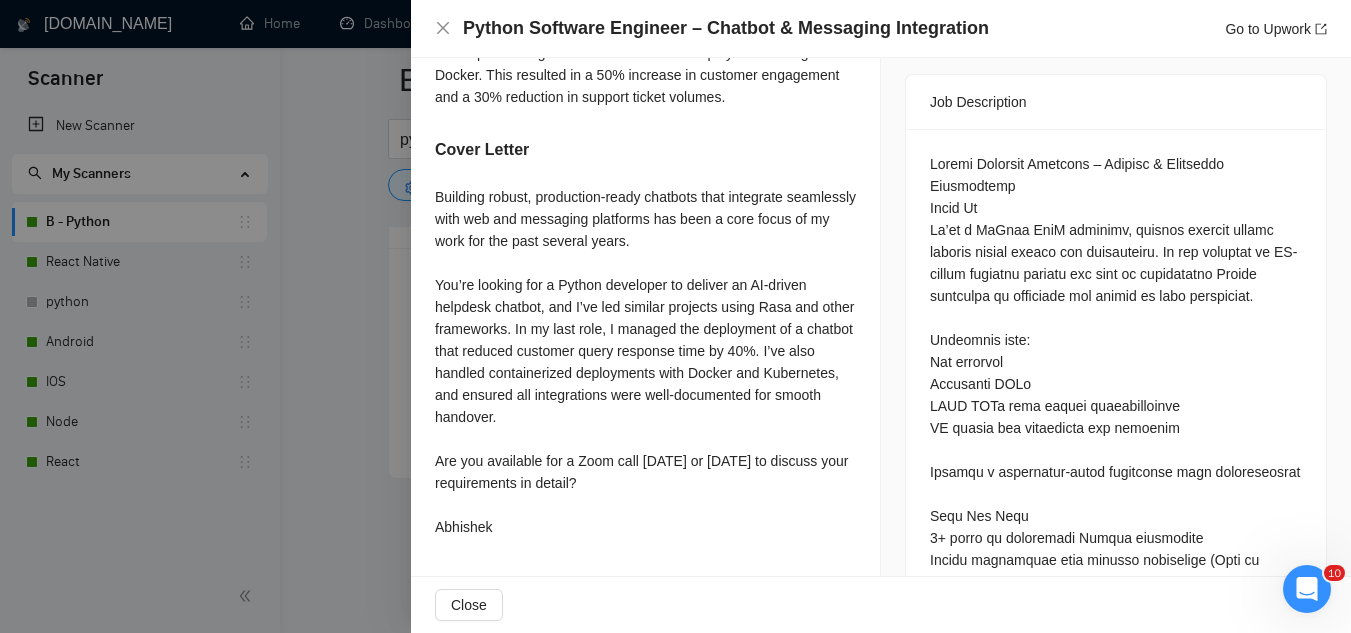 click at bounding box center (675, 316) 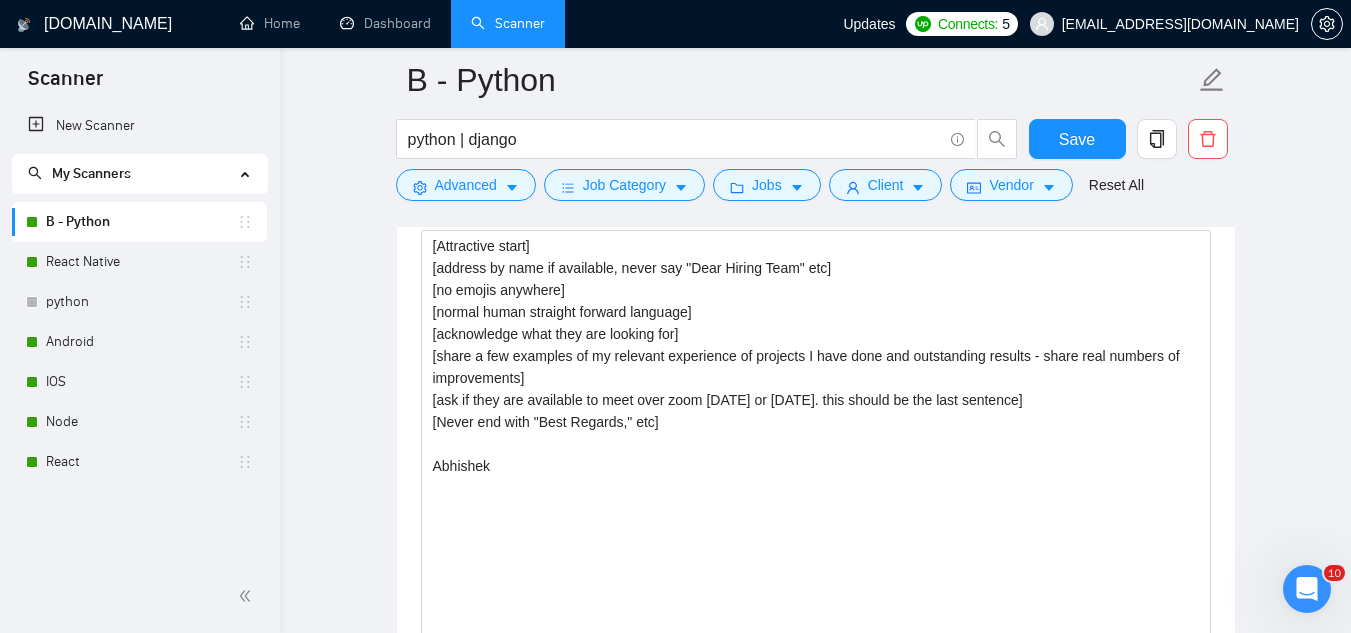 scroll, scrollTop: 711, scrollLeft: 0, axis: vertical 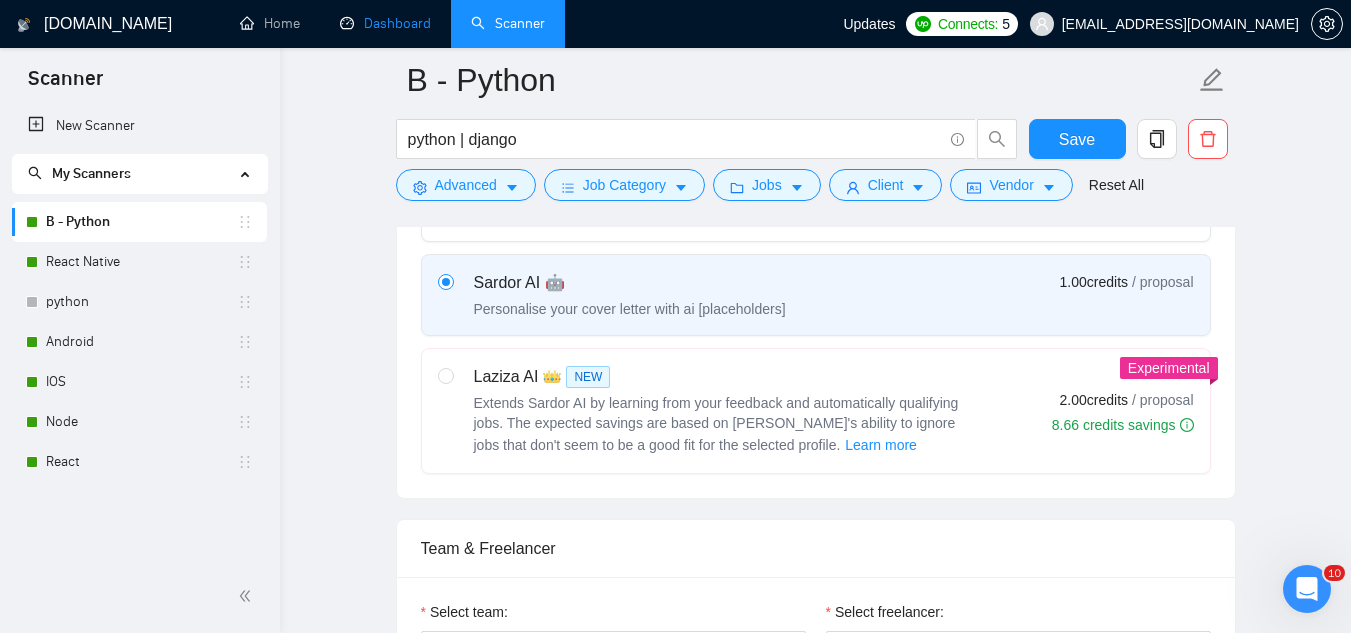 click on "Dashboard" at bounding box center [385, 23] 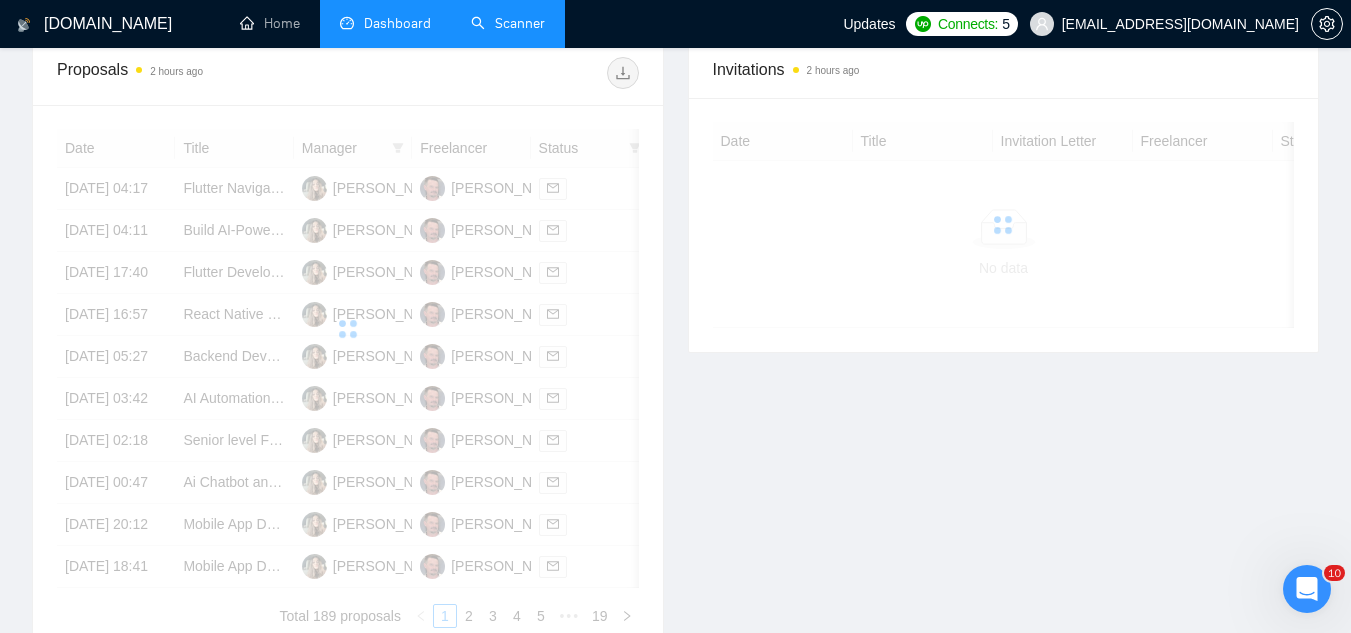 scroll, scrollTop: 602, scrollLeft: 0, axis: vertical 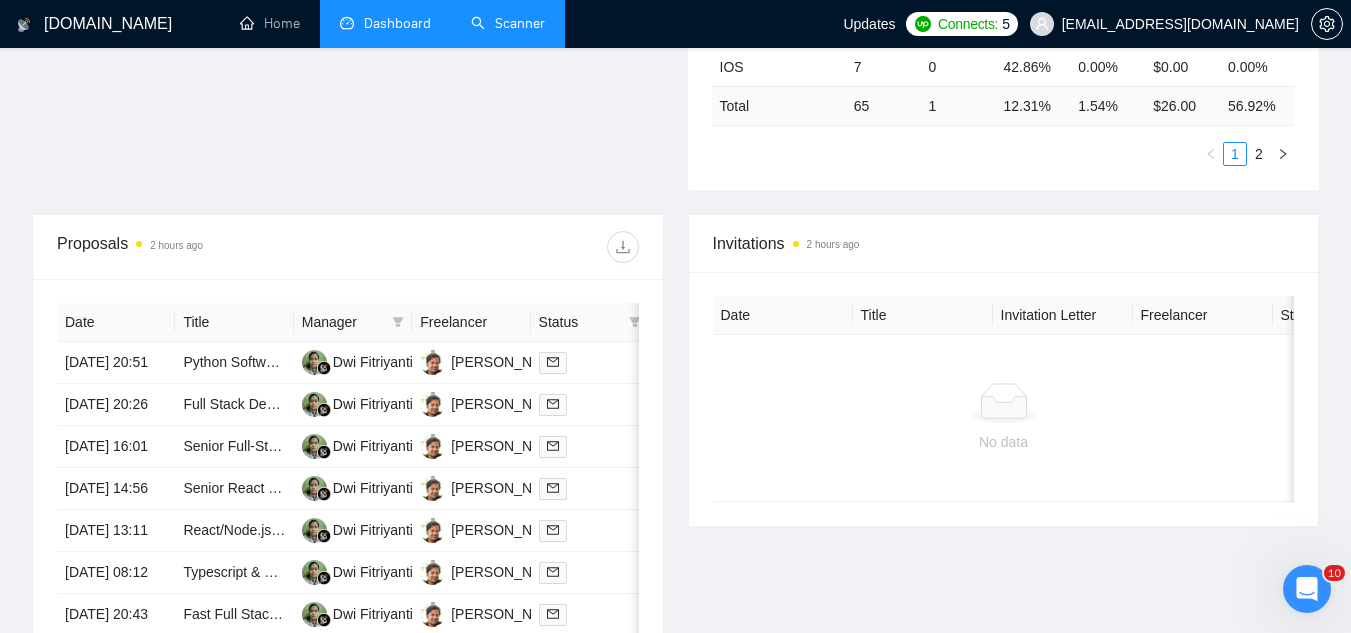 click 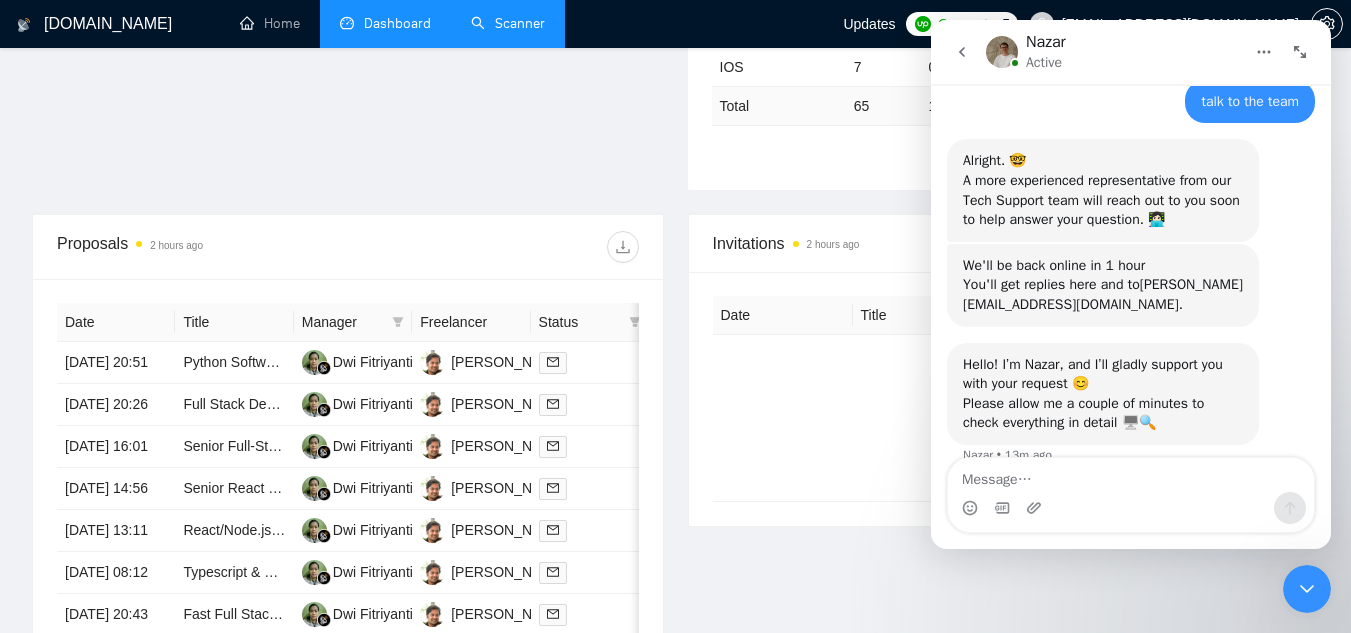 scroll, scrollTop: 1333, scrollLeft: 0, axis: vertical 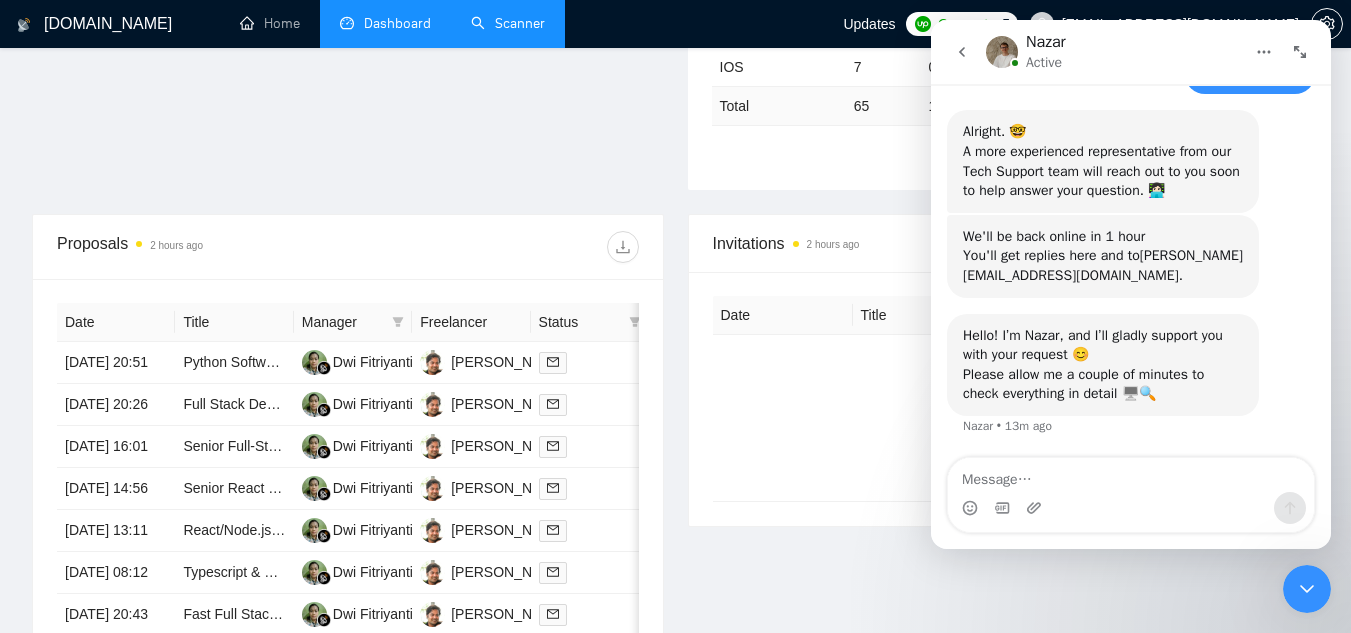 click 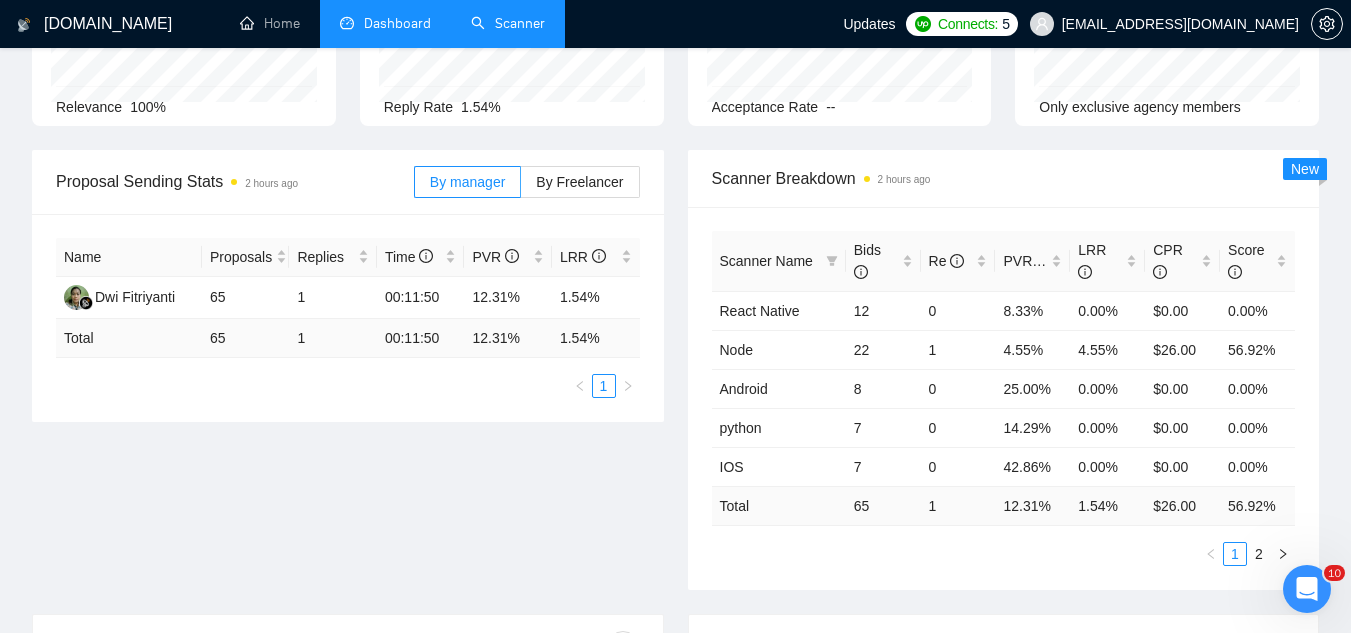 scroll, scrollTop: 102, scrollLeft: 0, axis: vertical 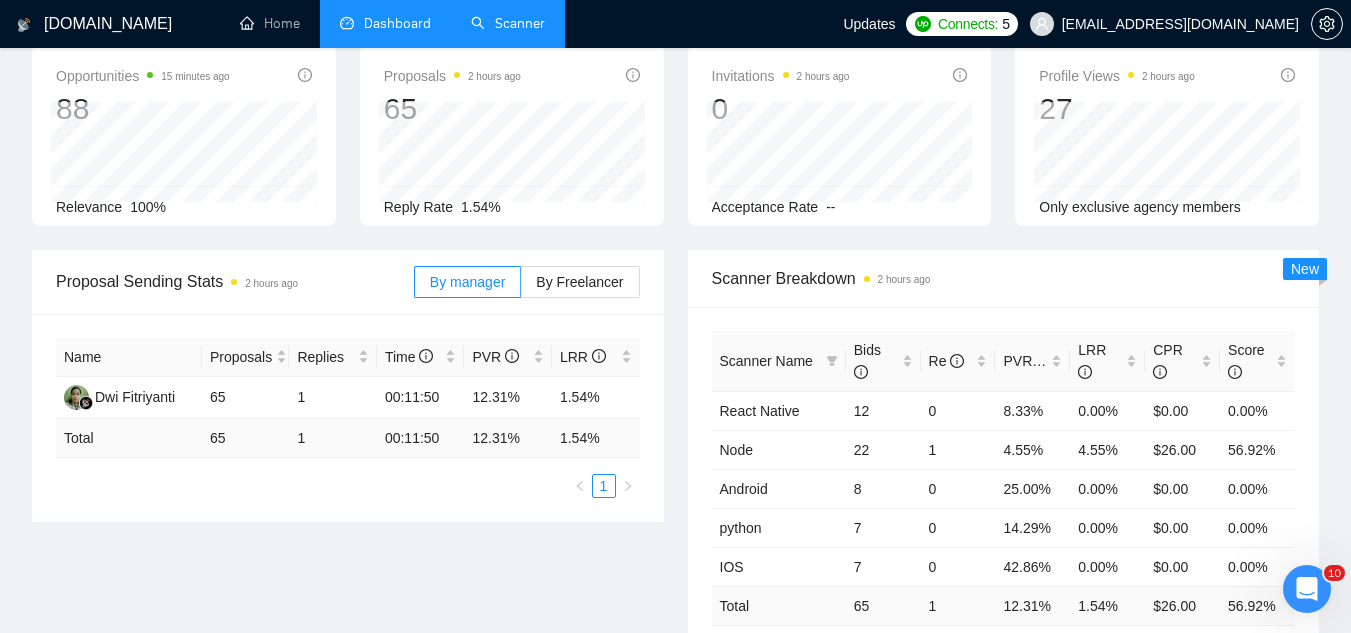 click 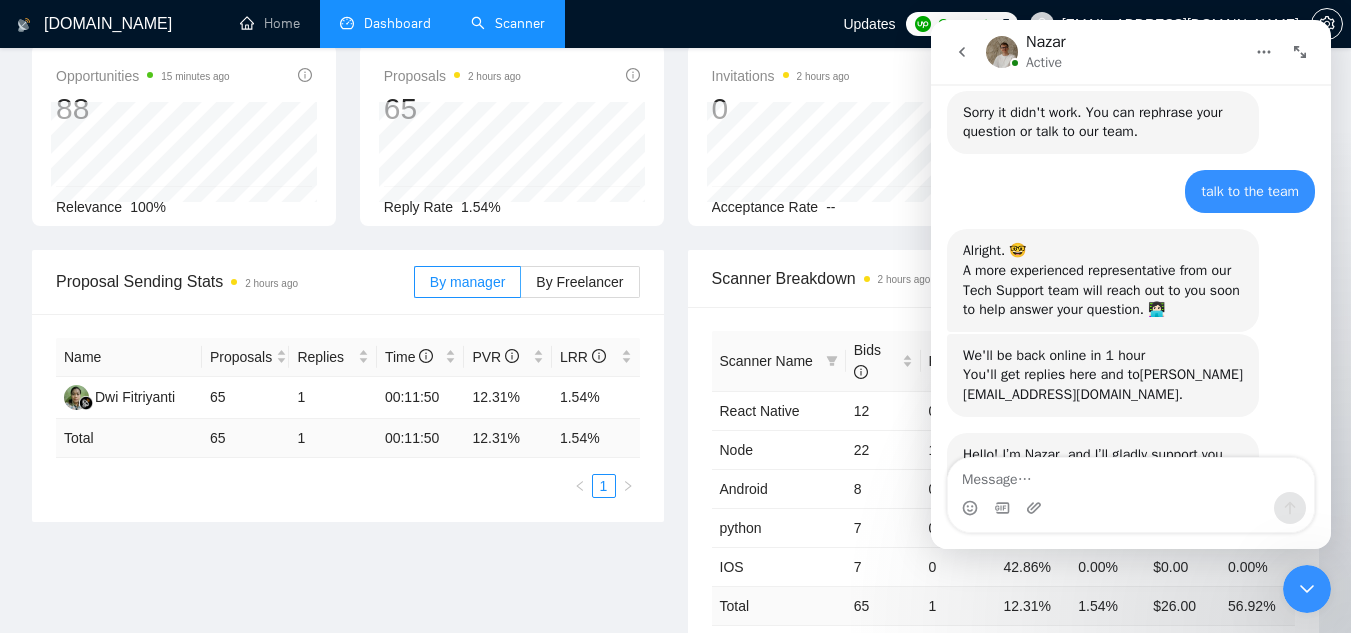 scroll, scrollTop: 1333, scrollLeft: 0, axis: vertical 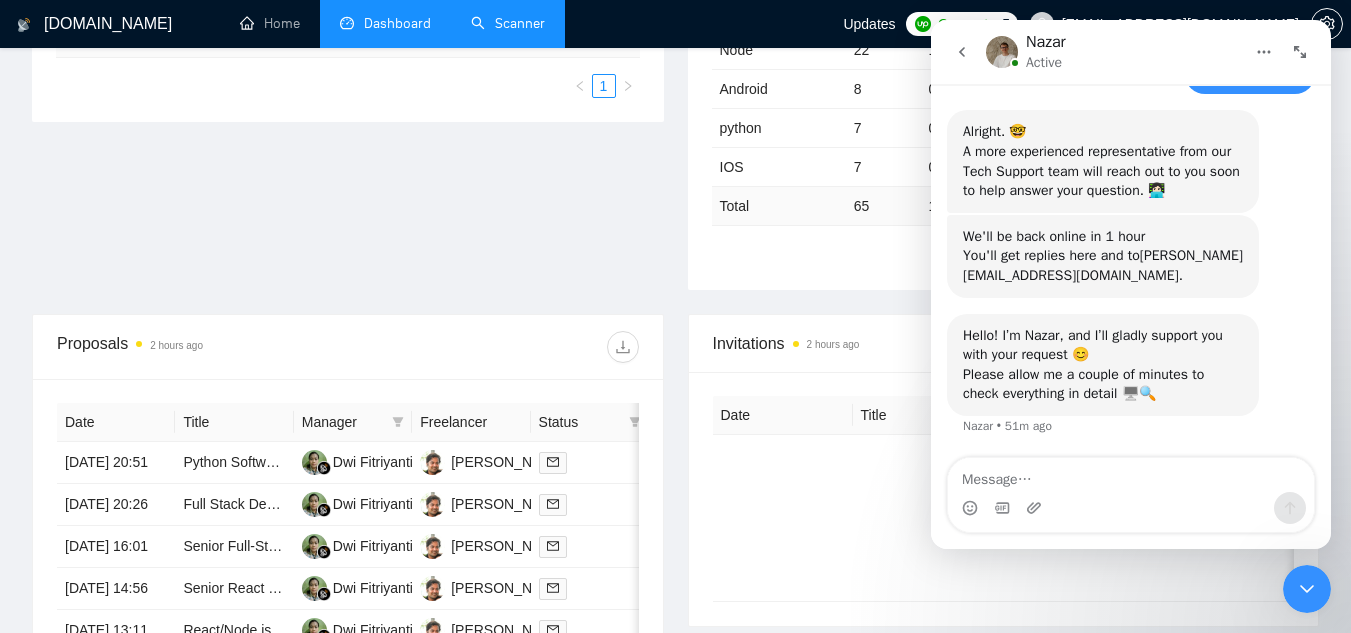 click 